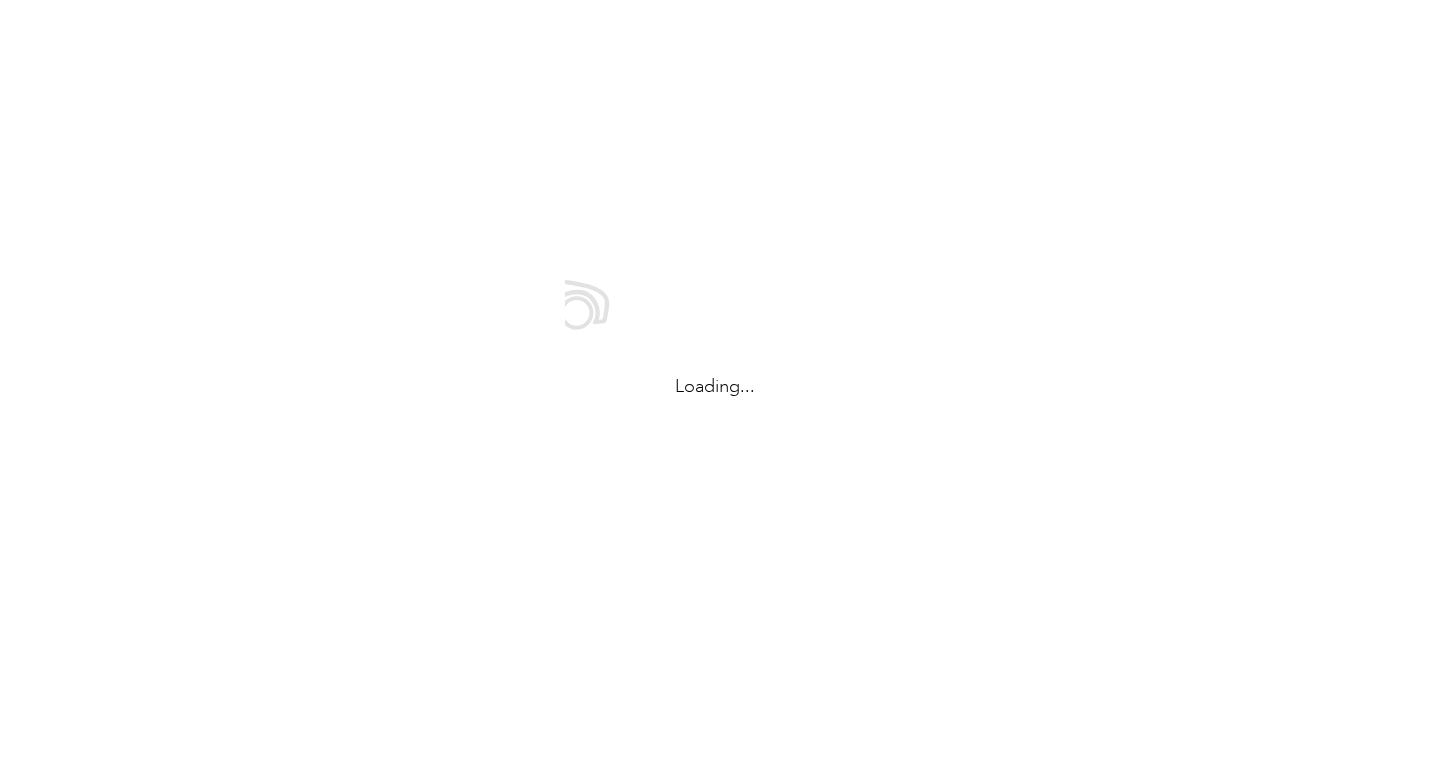 scroll, scrollTop: 0, scrollLeft: 0, axis: both 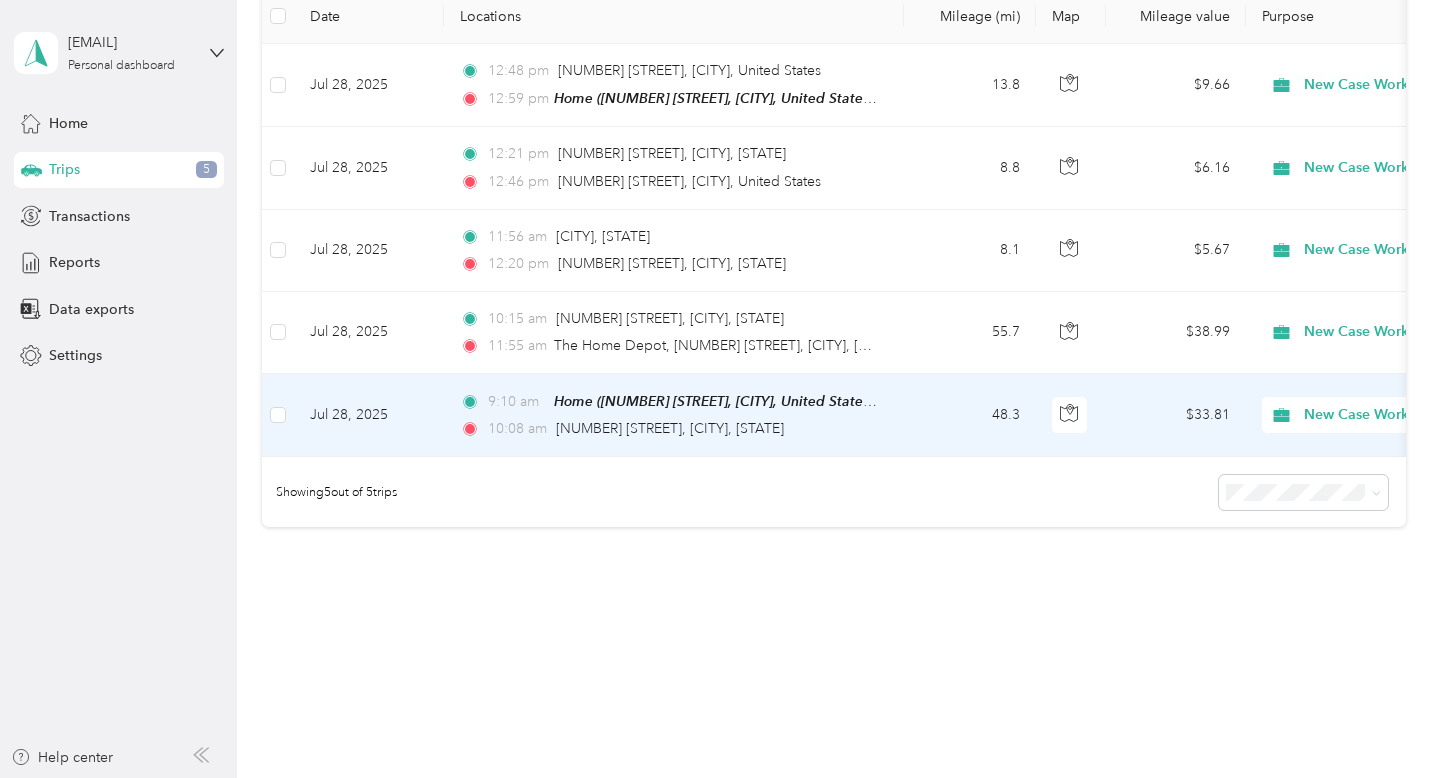 click on "48.3" at bounding box center (970, 415) 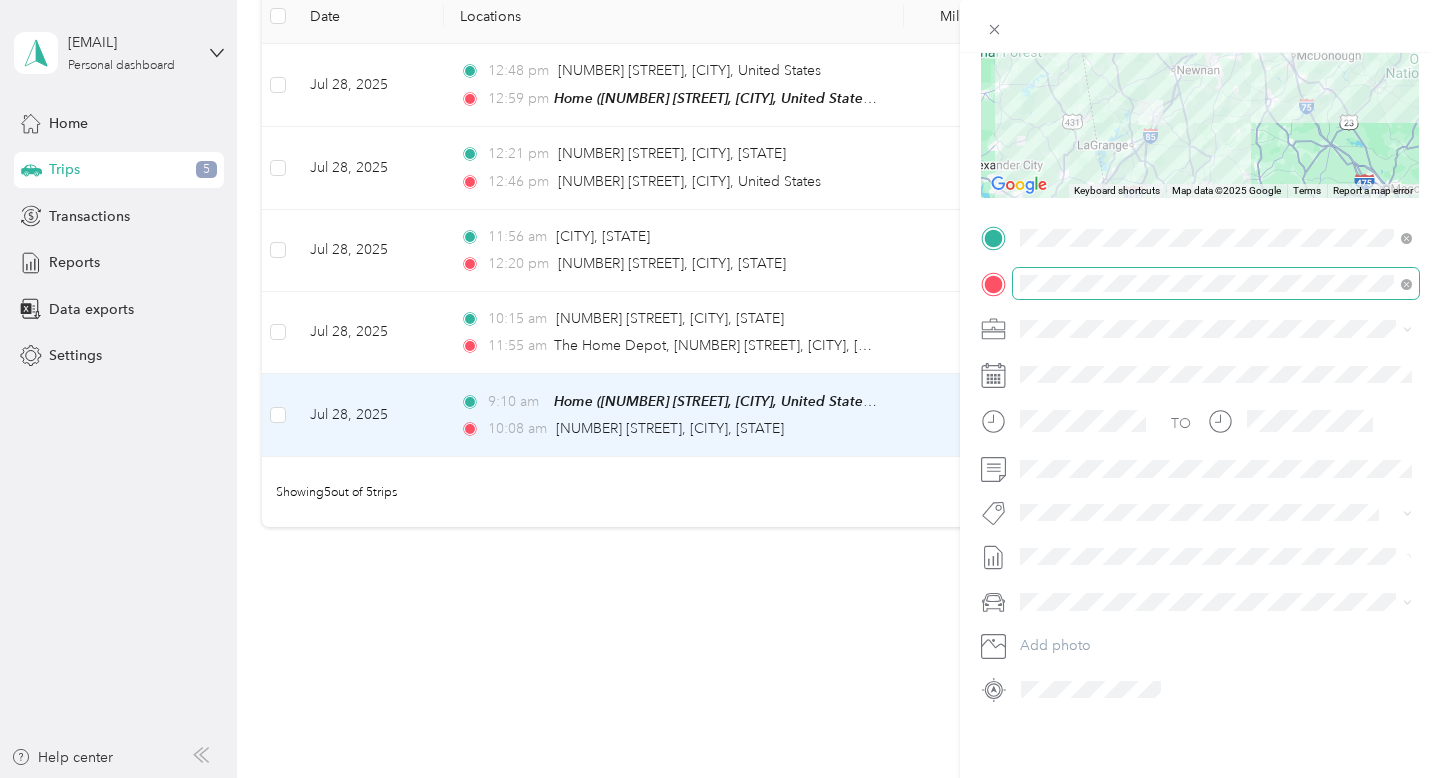 scroll, scrollTop: 256, scrollLeft: 0, axis: vertical 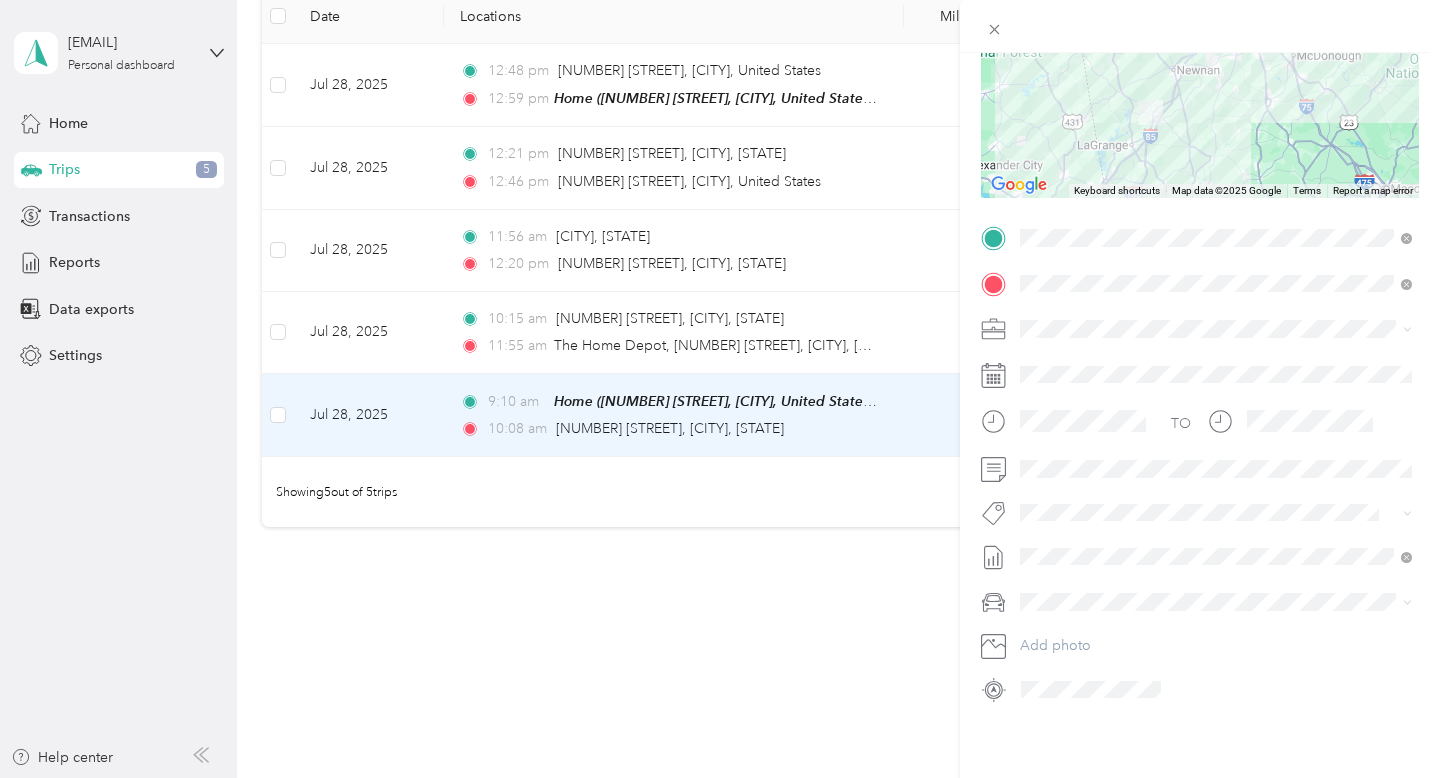 click on "TO Add photo" at bounding box center (1200, 463) 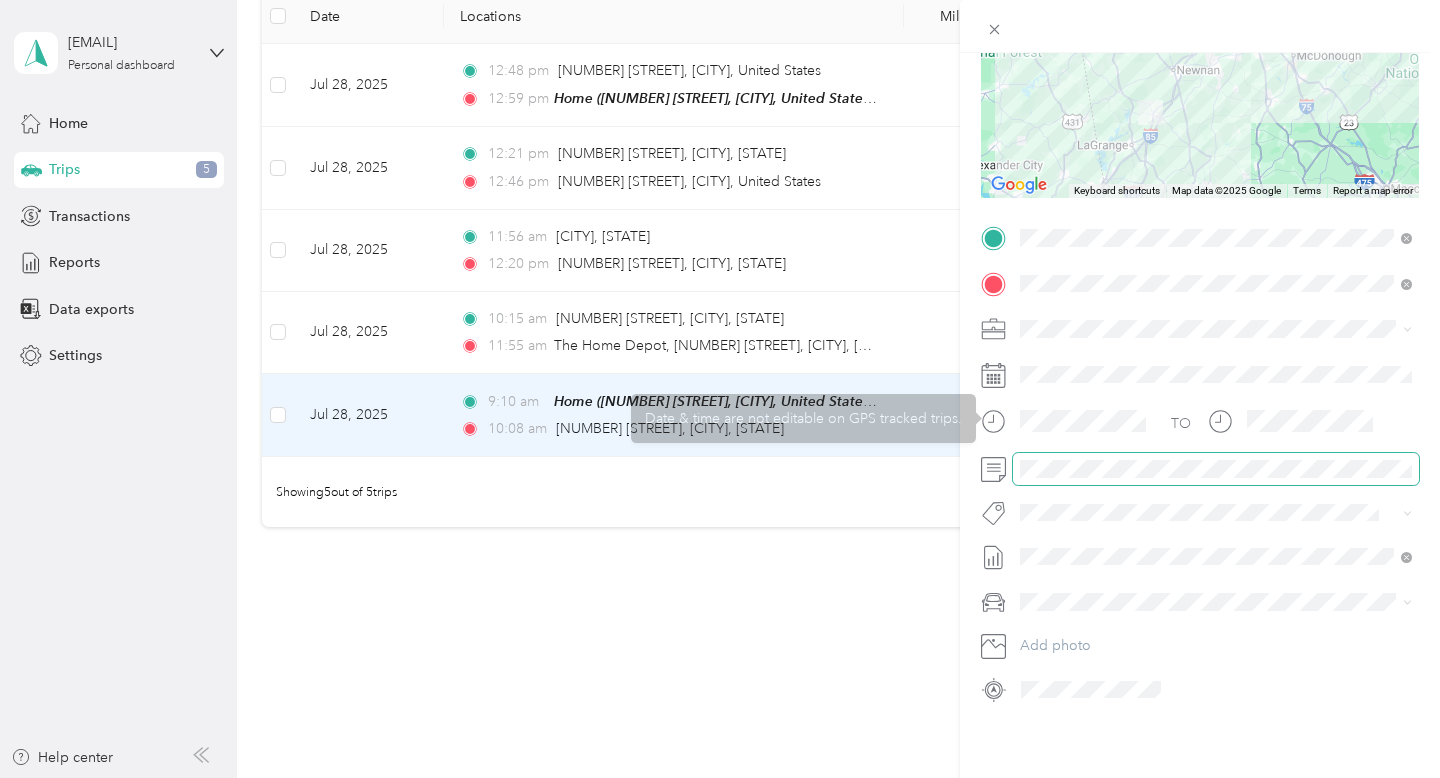 scroll, scrollTop: 0, scrollLeft: 0, axis: both 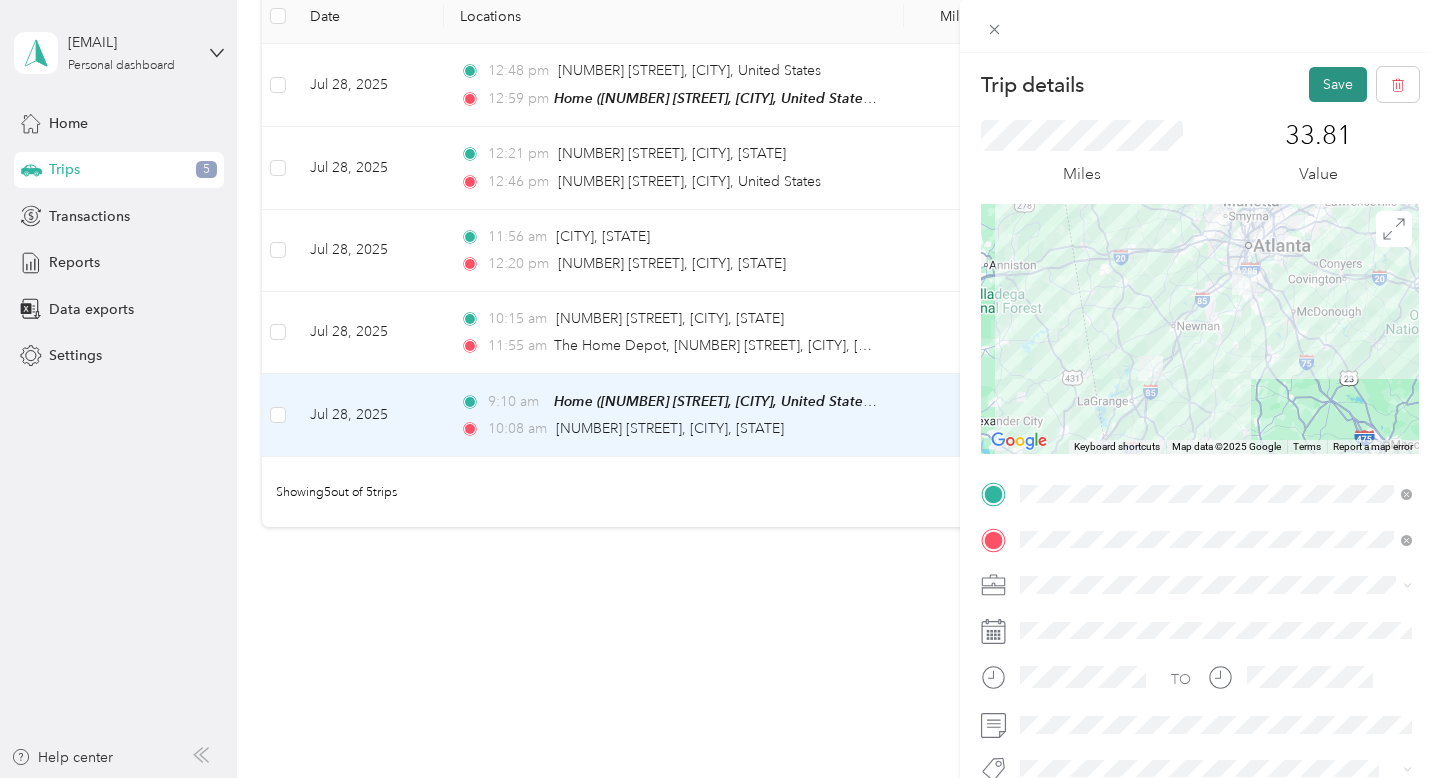 click on "Save" at bounding box center [1338, 84] 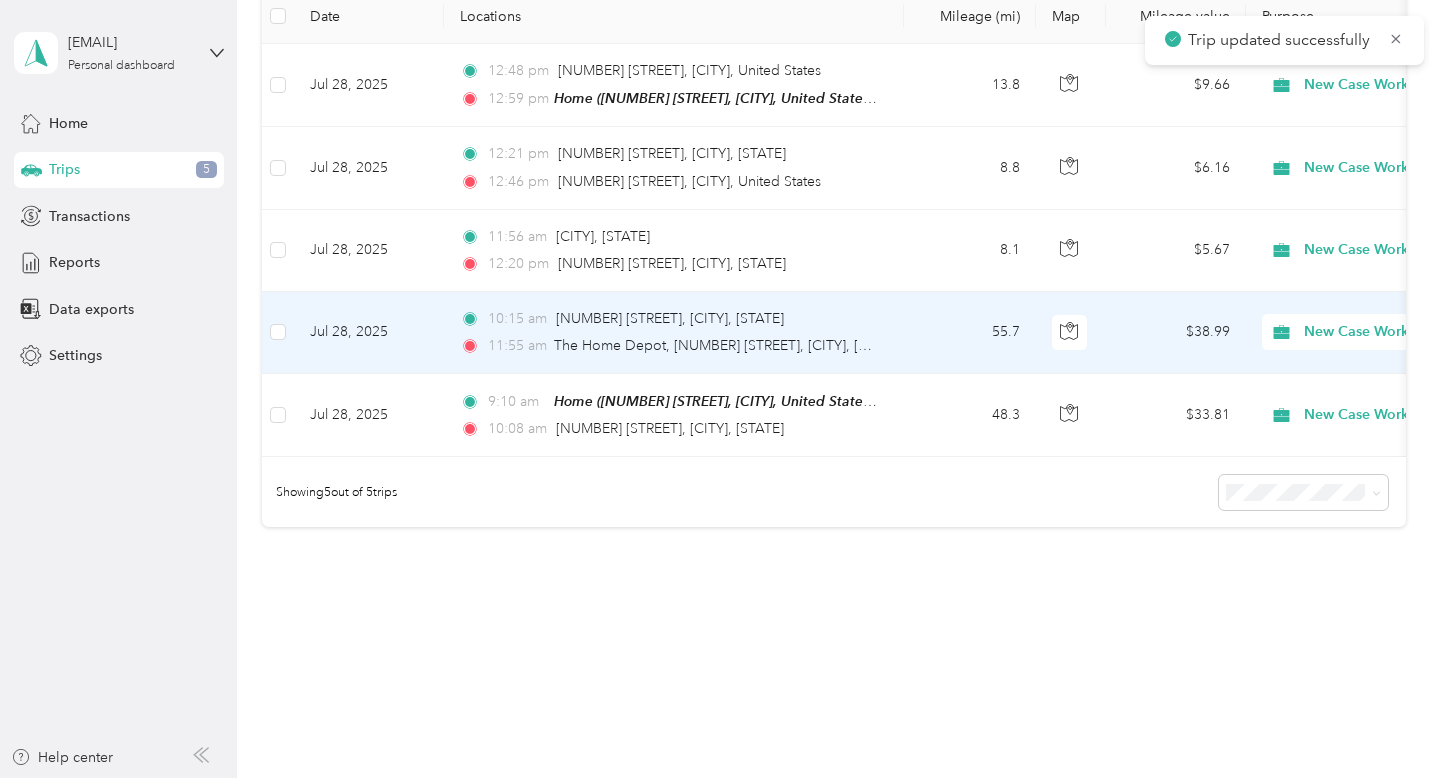 click on "55.7" at bounding box center (970, 333) 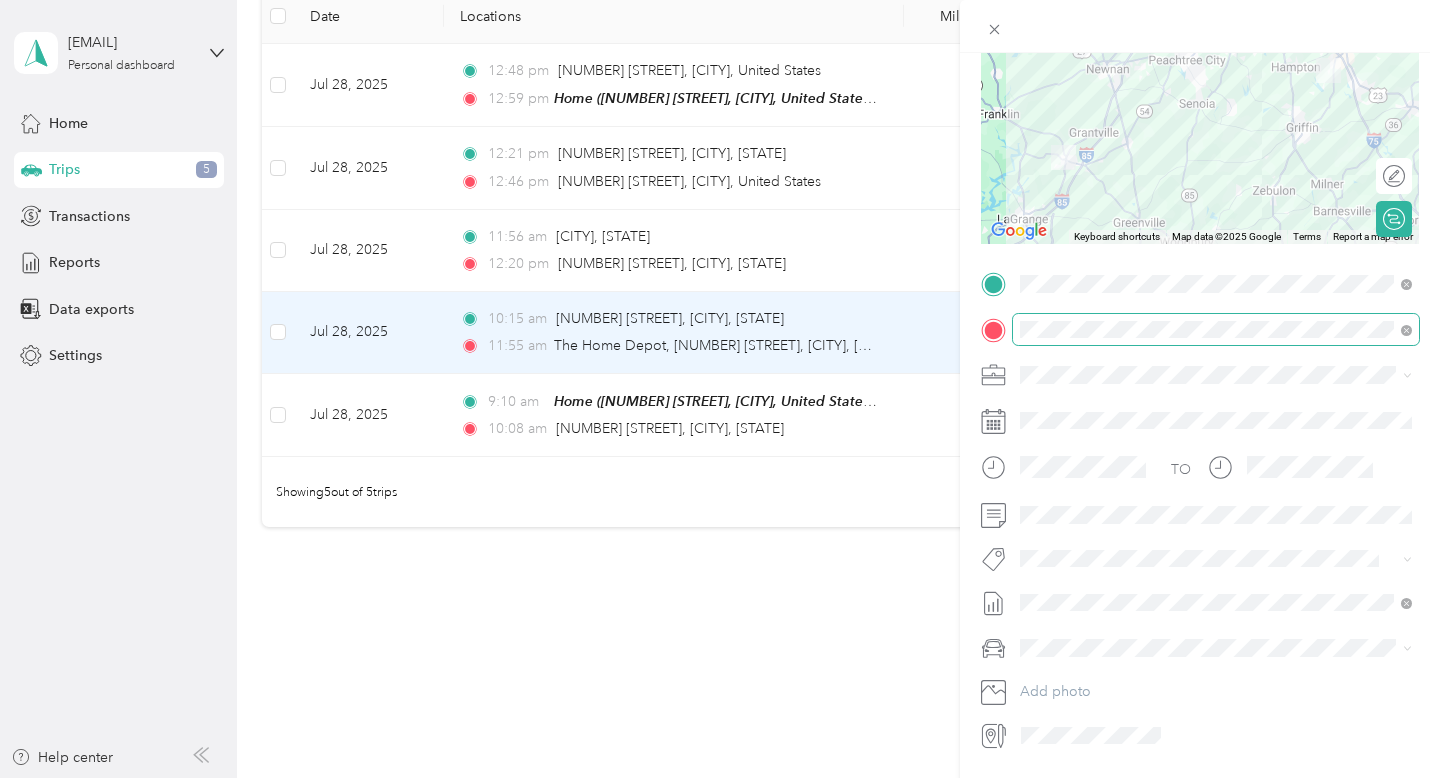 scroll, scrollTop: 256, scrollLeft: 0, axis: vertical 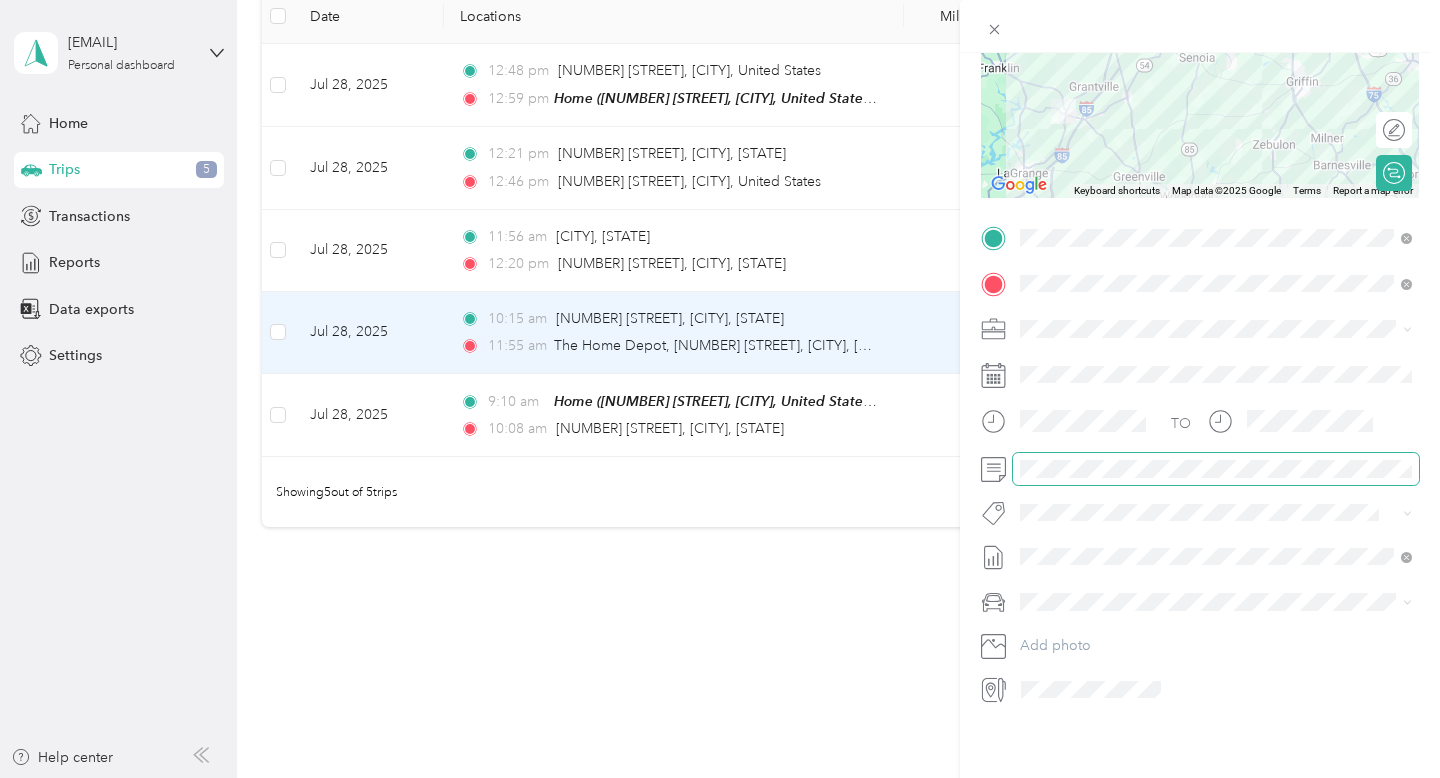 click at bounding box center (1216, 469) 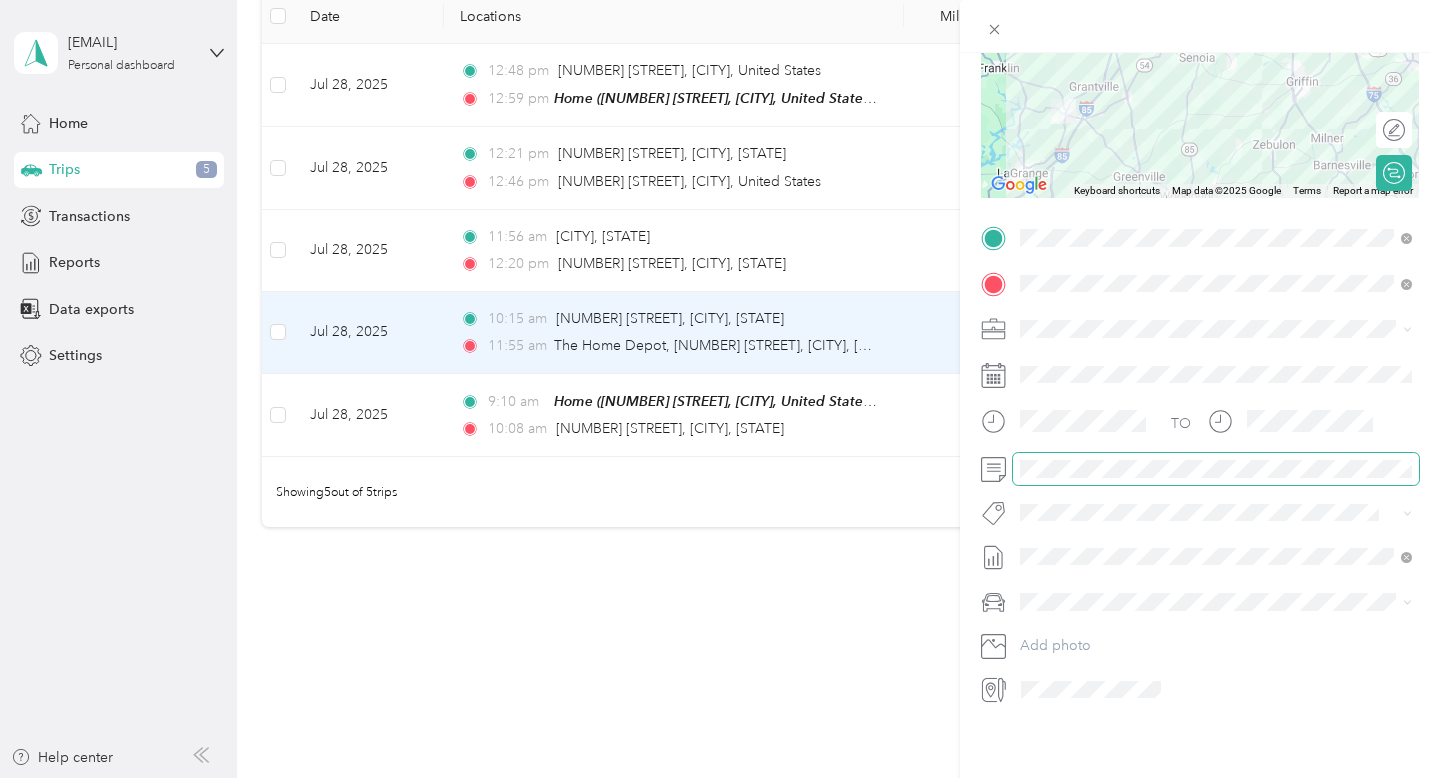 scroll, scrollTop: 0, scrollLeft: 0, axis: both 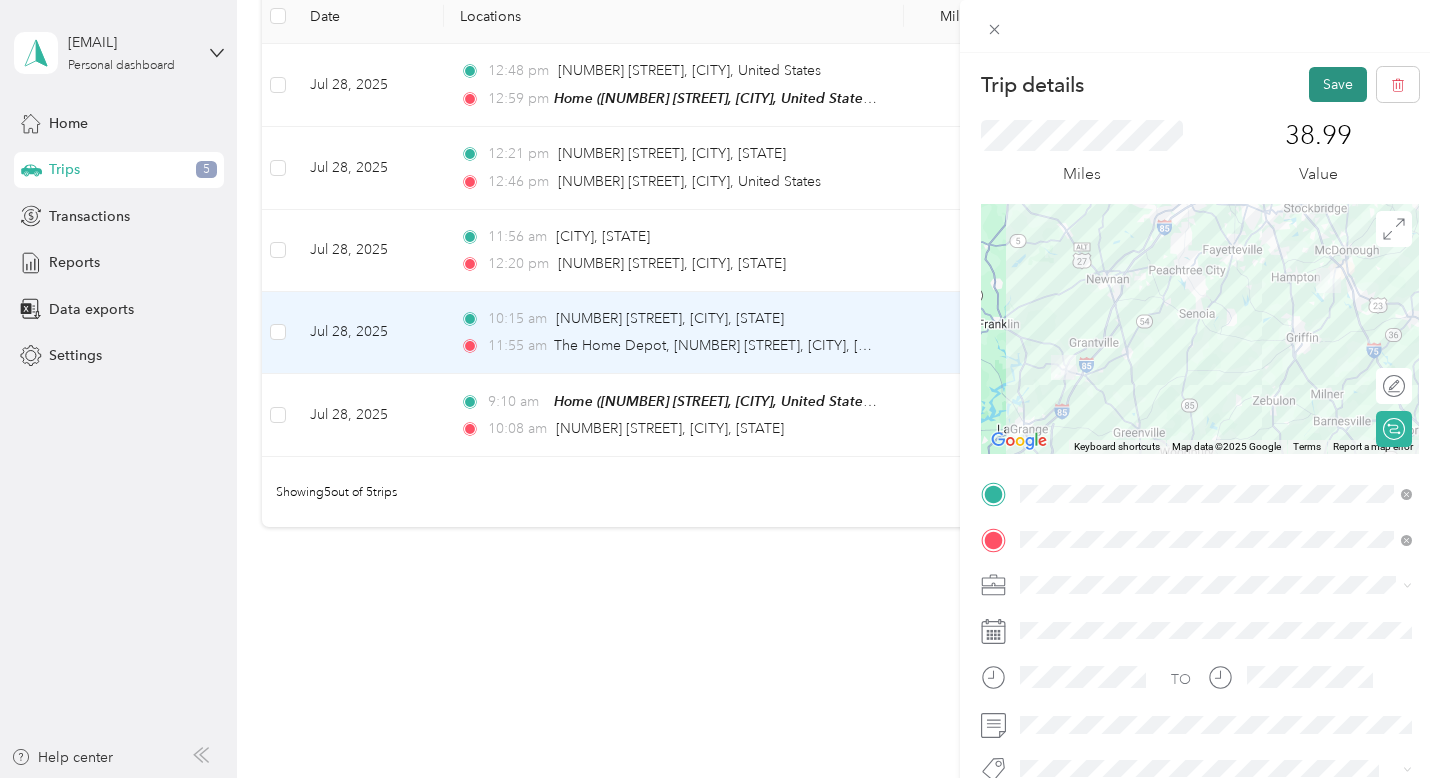 click on "Save" at bounding box center [1338, 84] 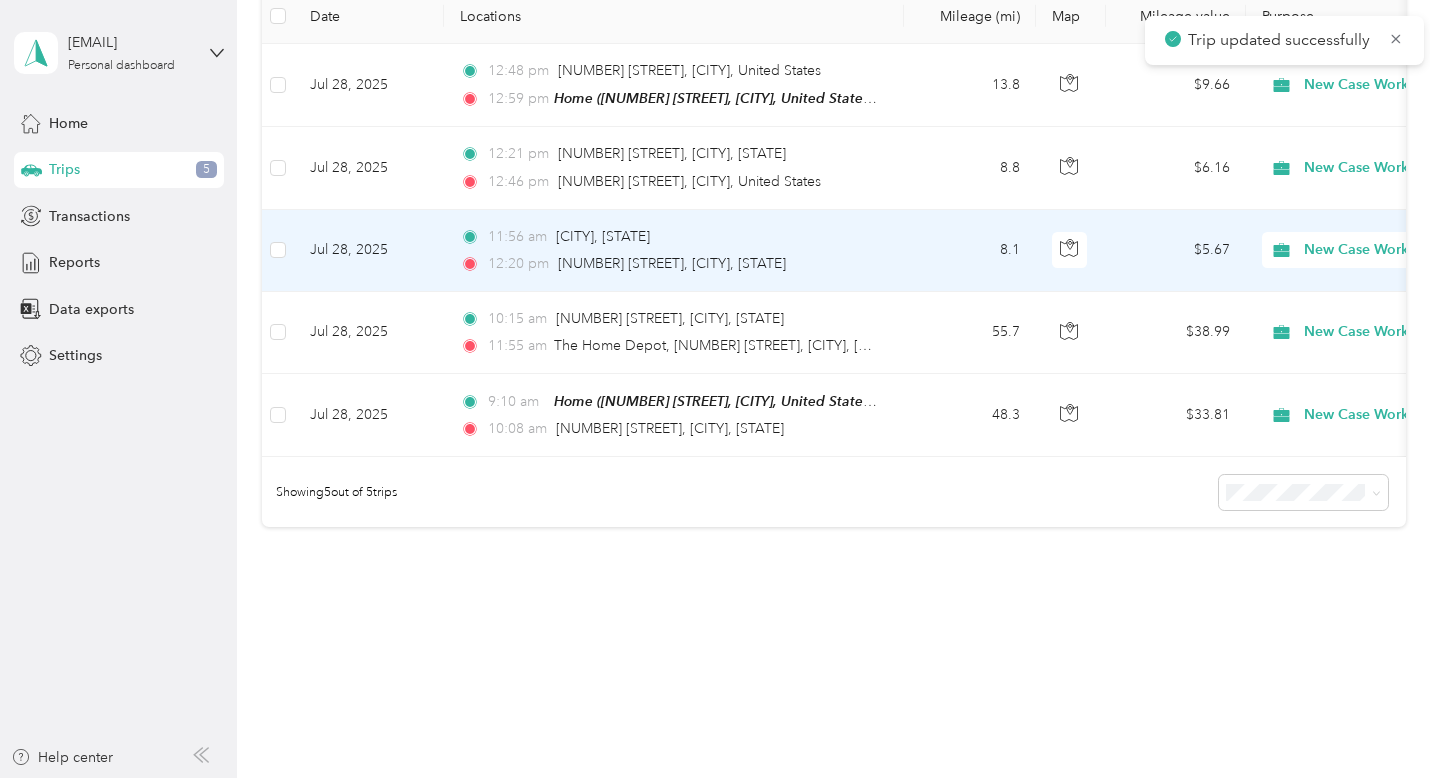 click on "[TIME] [CITY] [TIME] [NUMBER] [STREET], [CITY]" at bounding box center [674, 251] 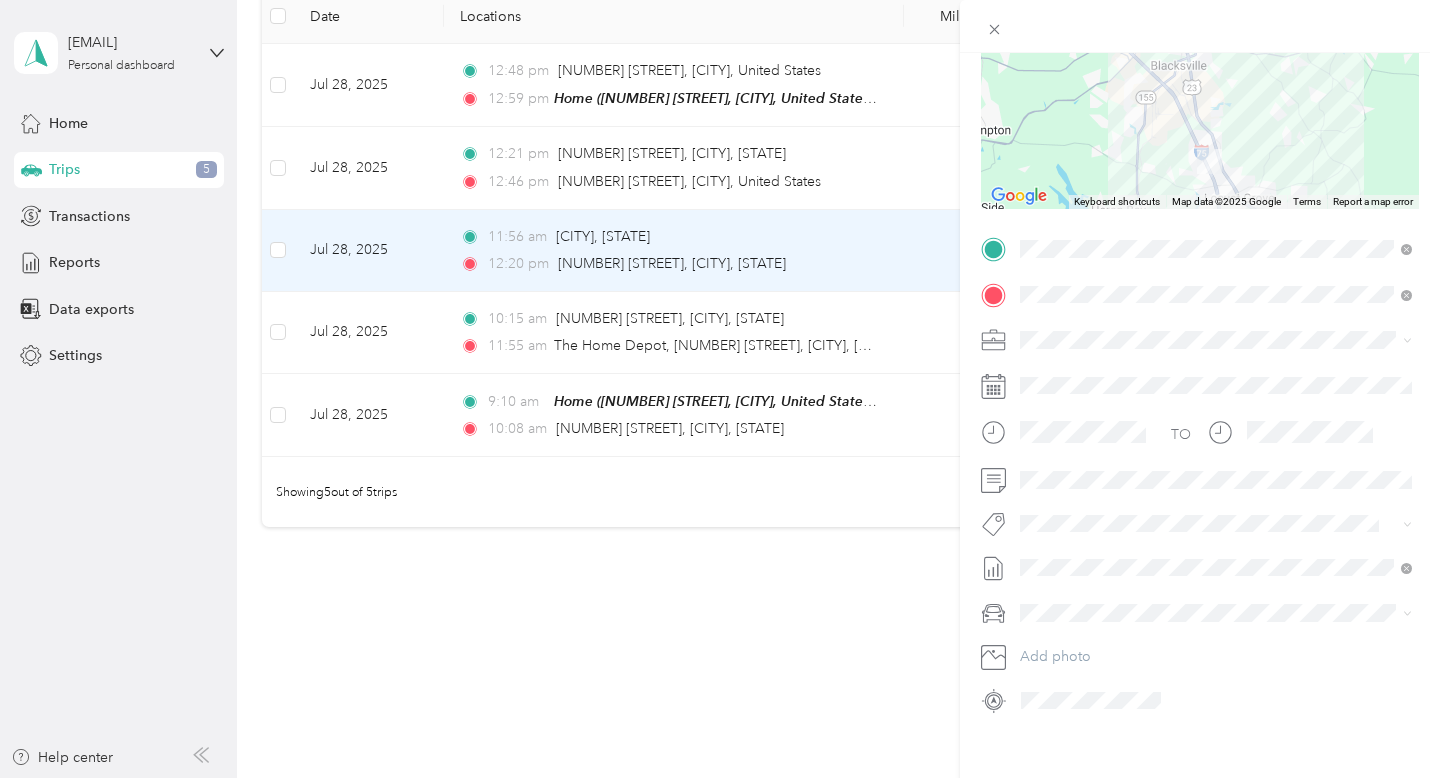 scroll, scrollTop: 256, scrollLeft: 0, axis: vertical 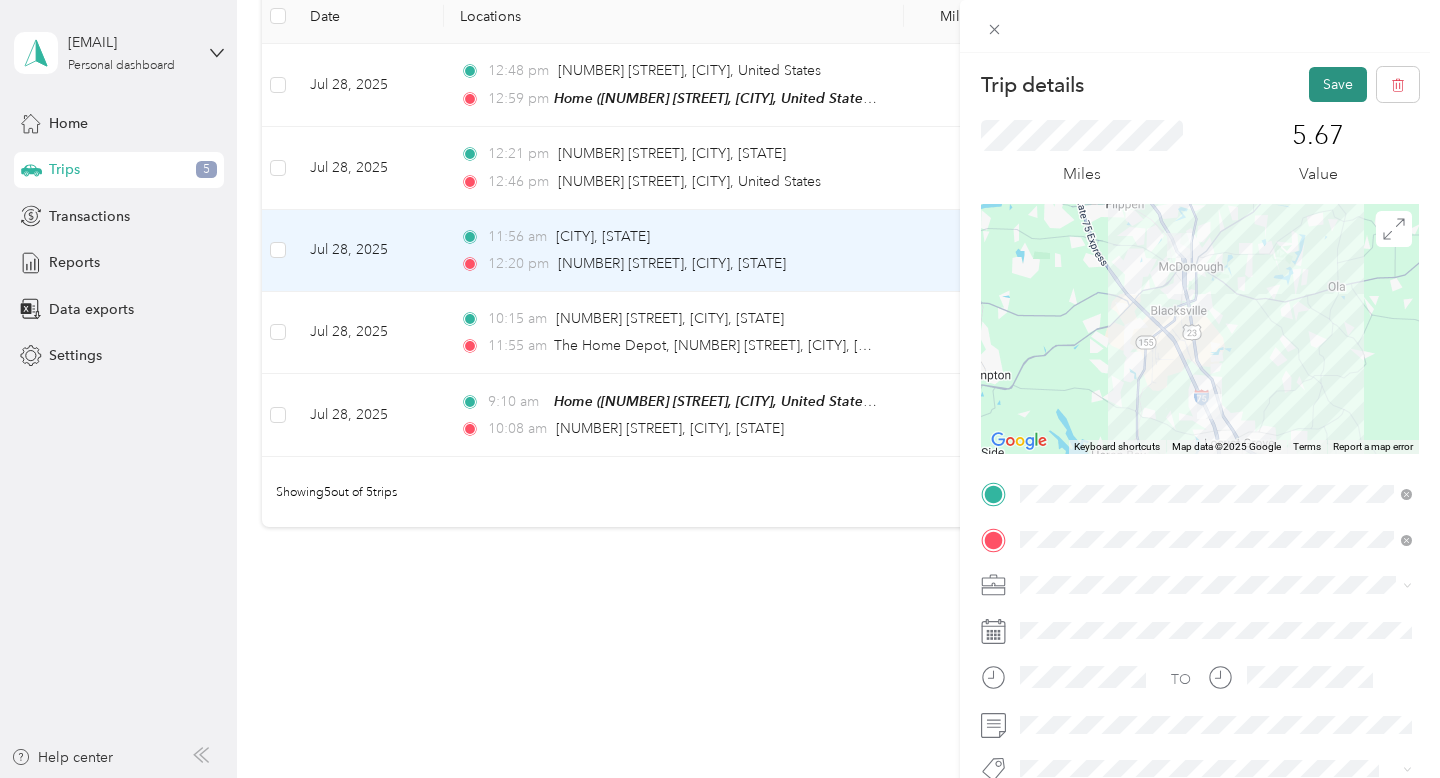 click on "Save" at bounding box center [1338, 84] 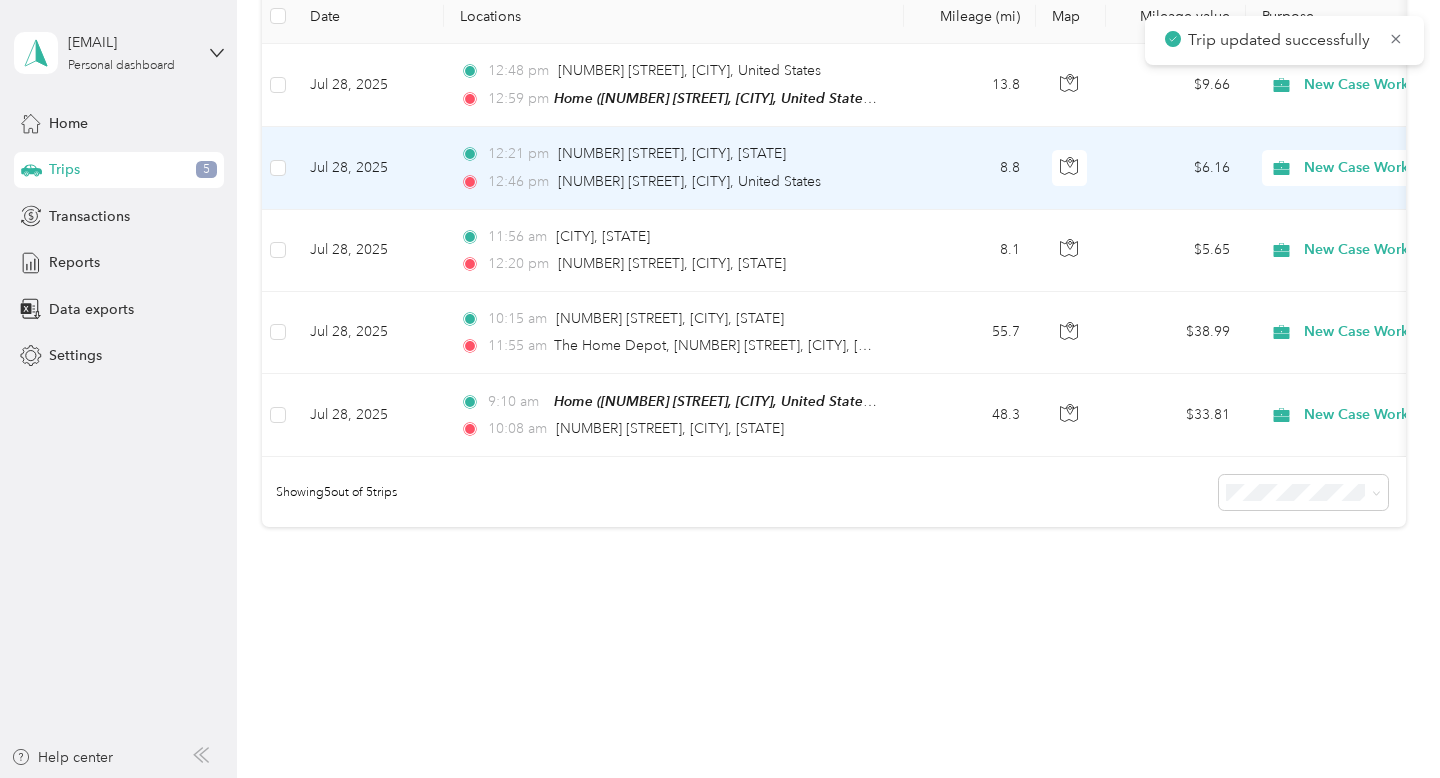 click on "[TIME] [NUMBER] [STREET], [CITY] [TIME] [NUMBER] [STREET], [CITY], United States" at bounding box center (674, 168) 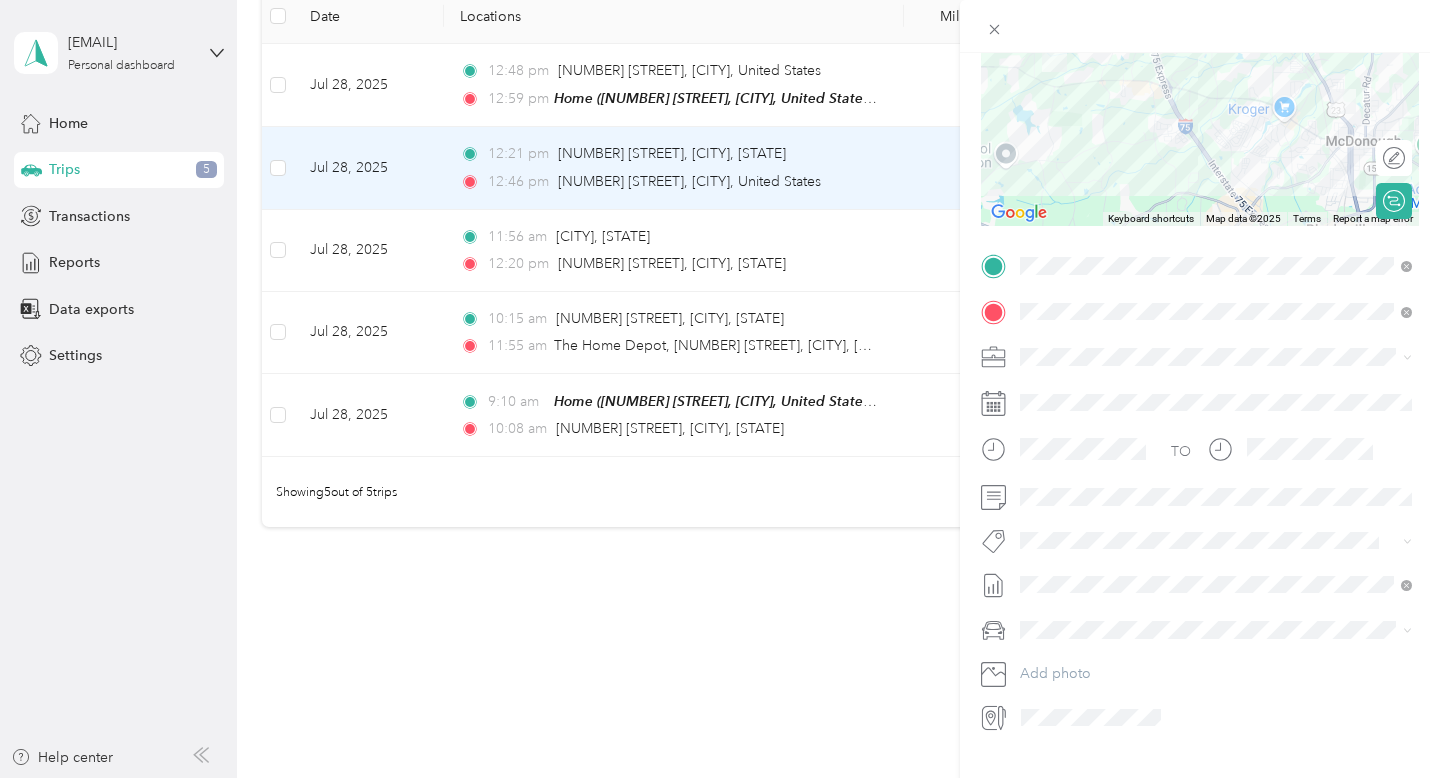 scroll, scrollTop: 256, scrollLeft: 0, axis: vertical 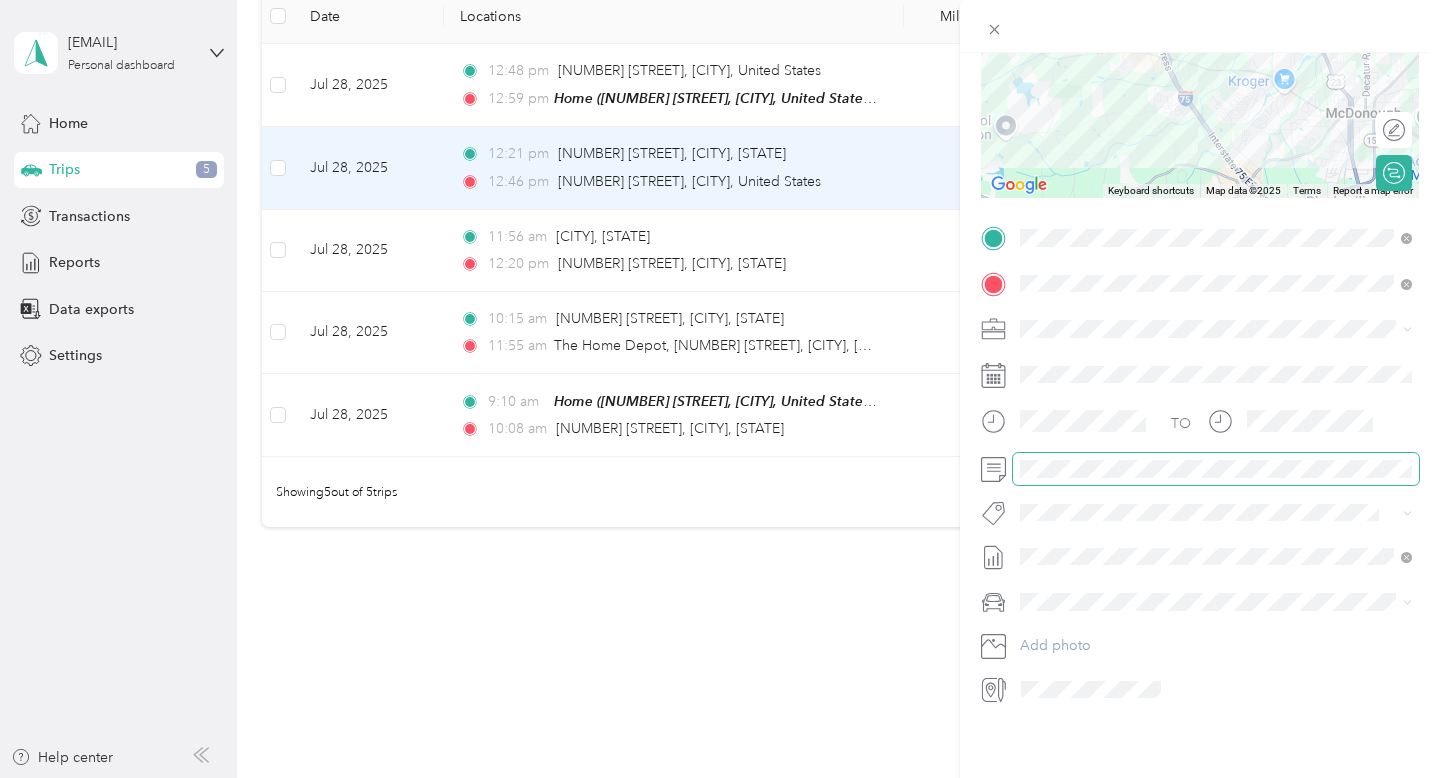 click at bounding box center (1216, 469) 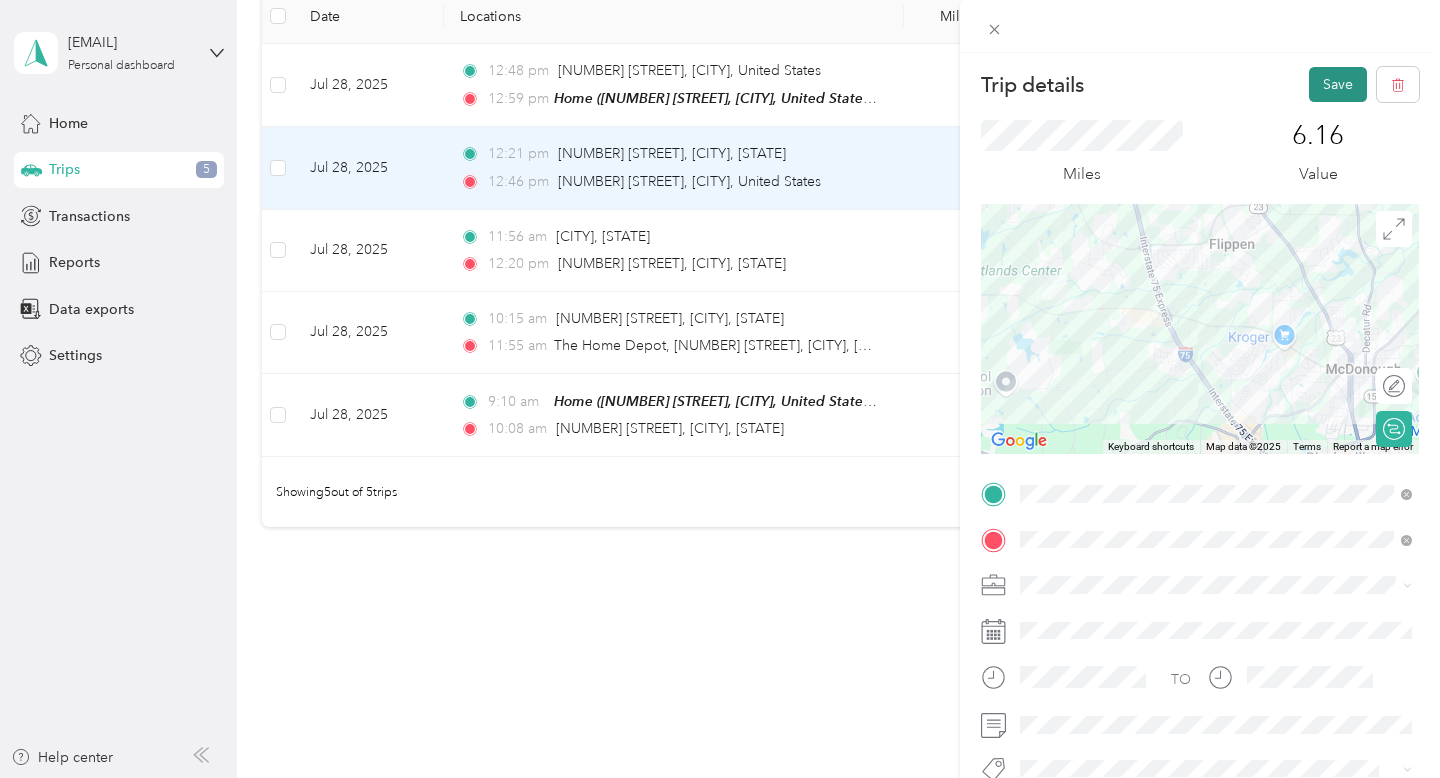 click on "Save" at bounding box center [1338, 84] 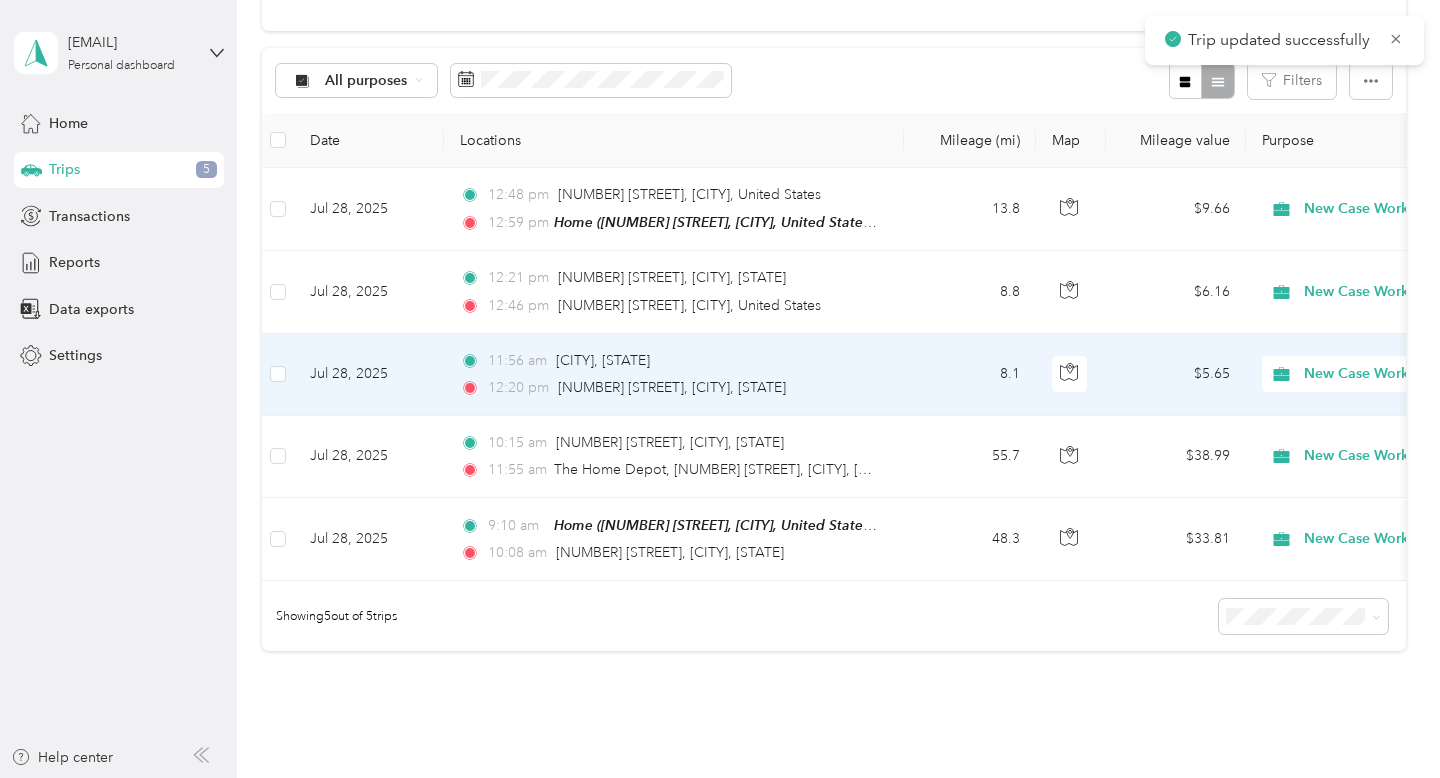 scroll, scrollTop: 159, scrollLeft: 0, axis: vertical 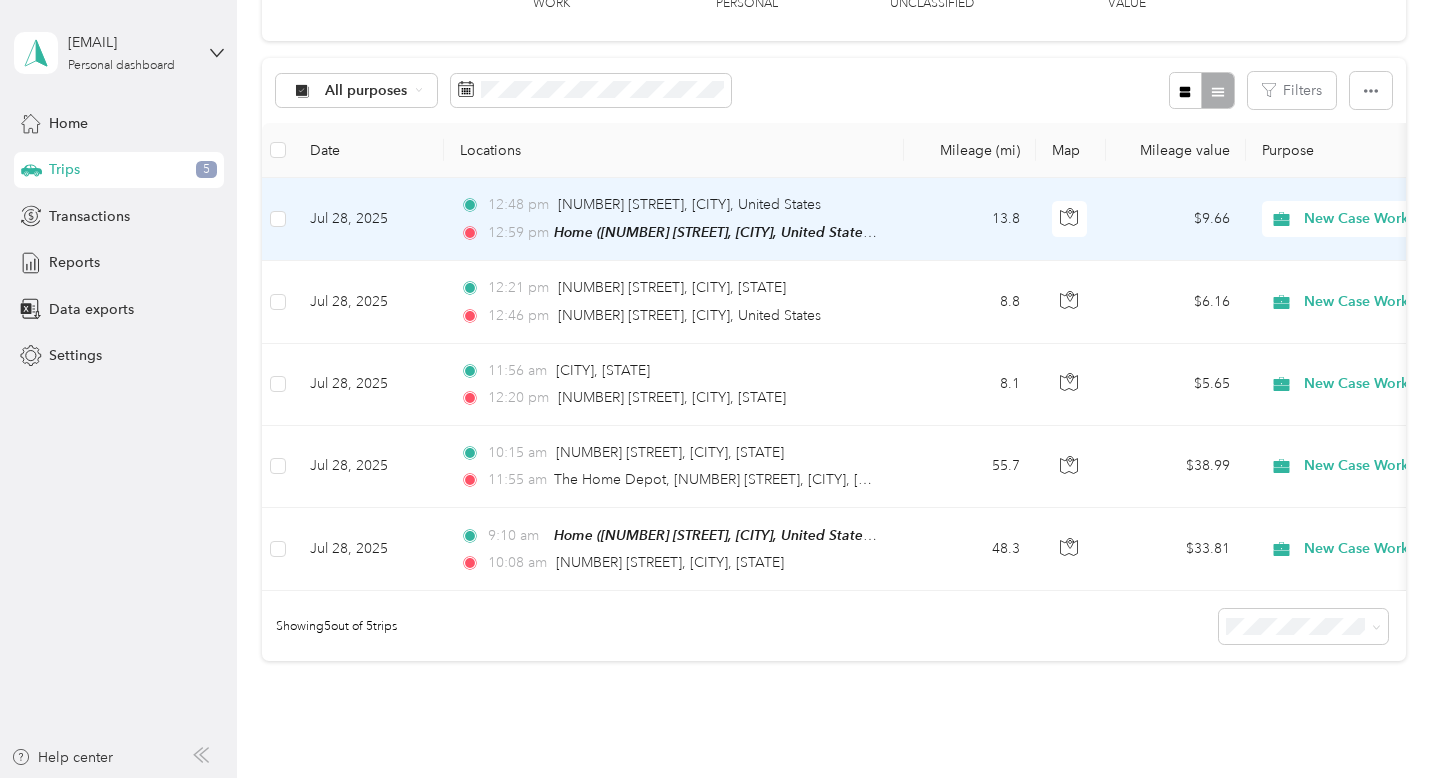 click on "[TIME] [STREET], [CITY], United States [TIME] Home ([NUMBER] [STREET], [CITY], United States , [CITY])" at bounding box center (674, 219) 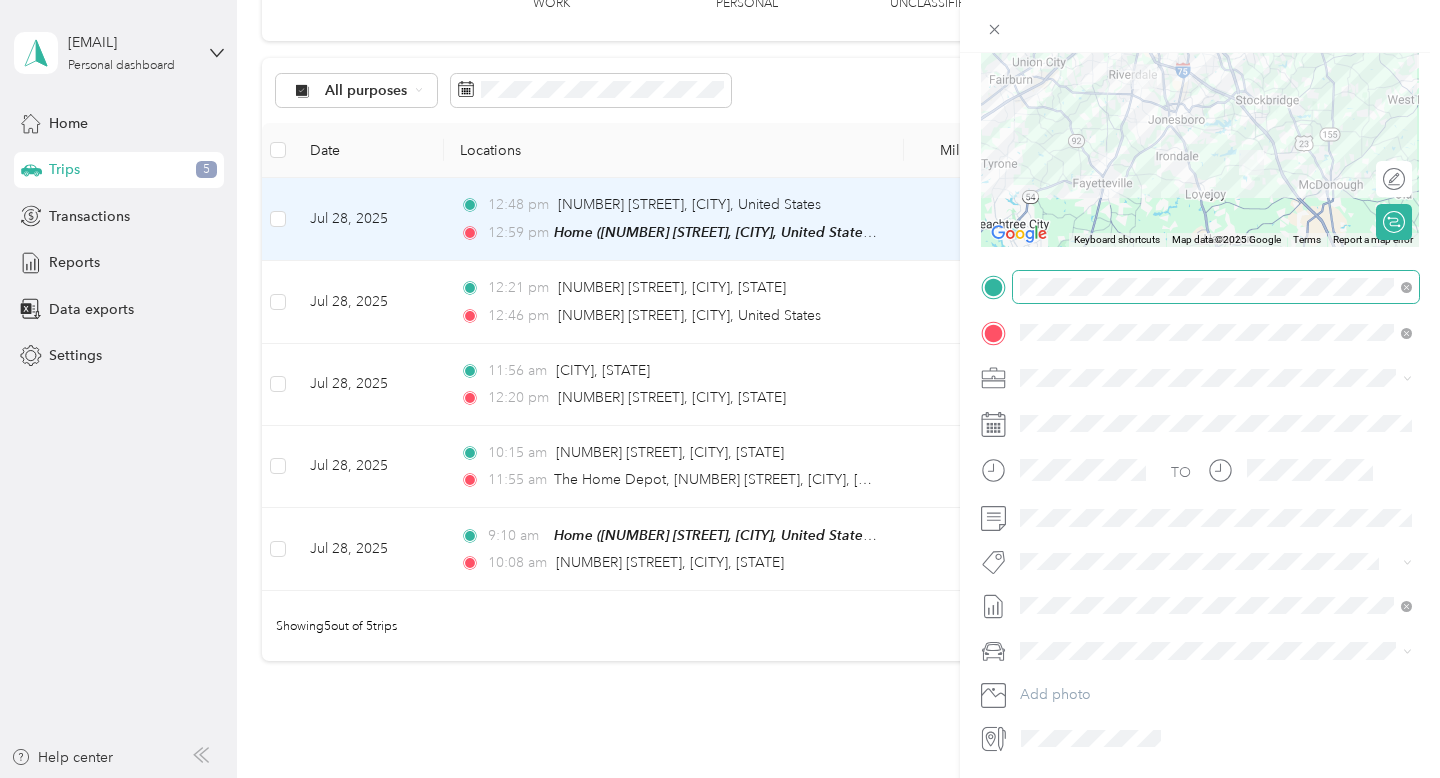 scroll, scrollTop: 256, scrollLeft: 0, axis: vertical 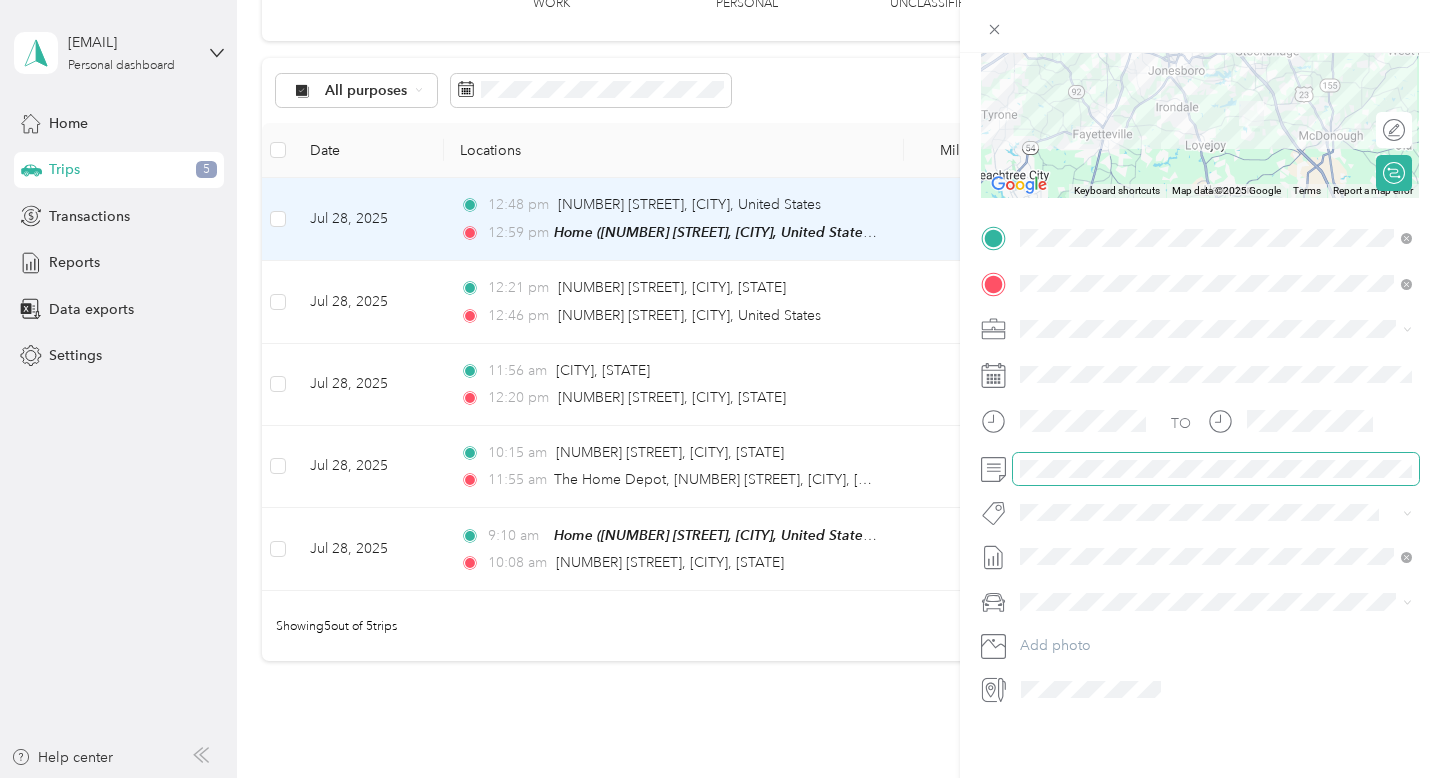 click at bounding box center (1216, 469) 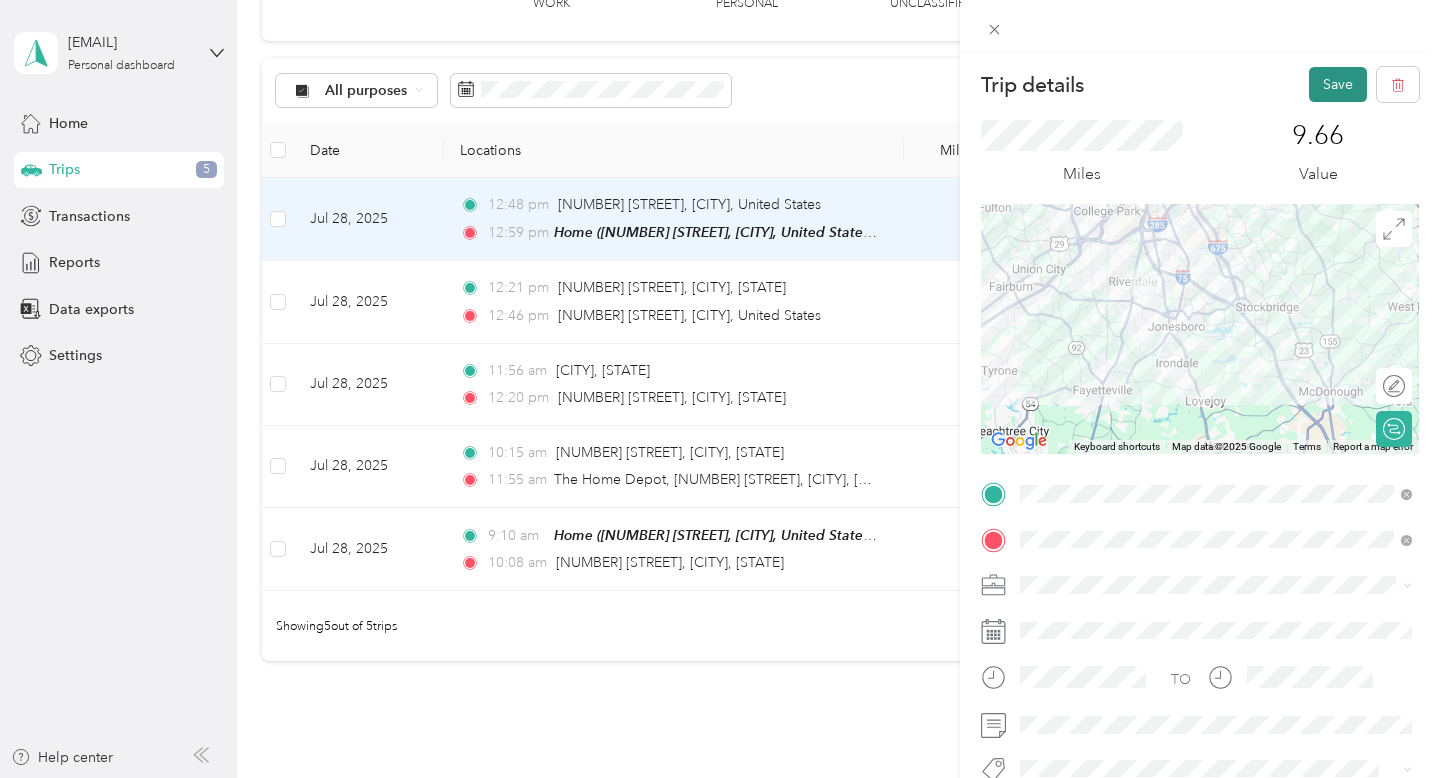 click on "Save" at bounding box center [1338, 84] 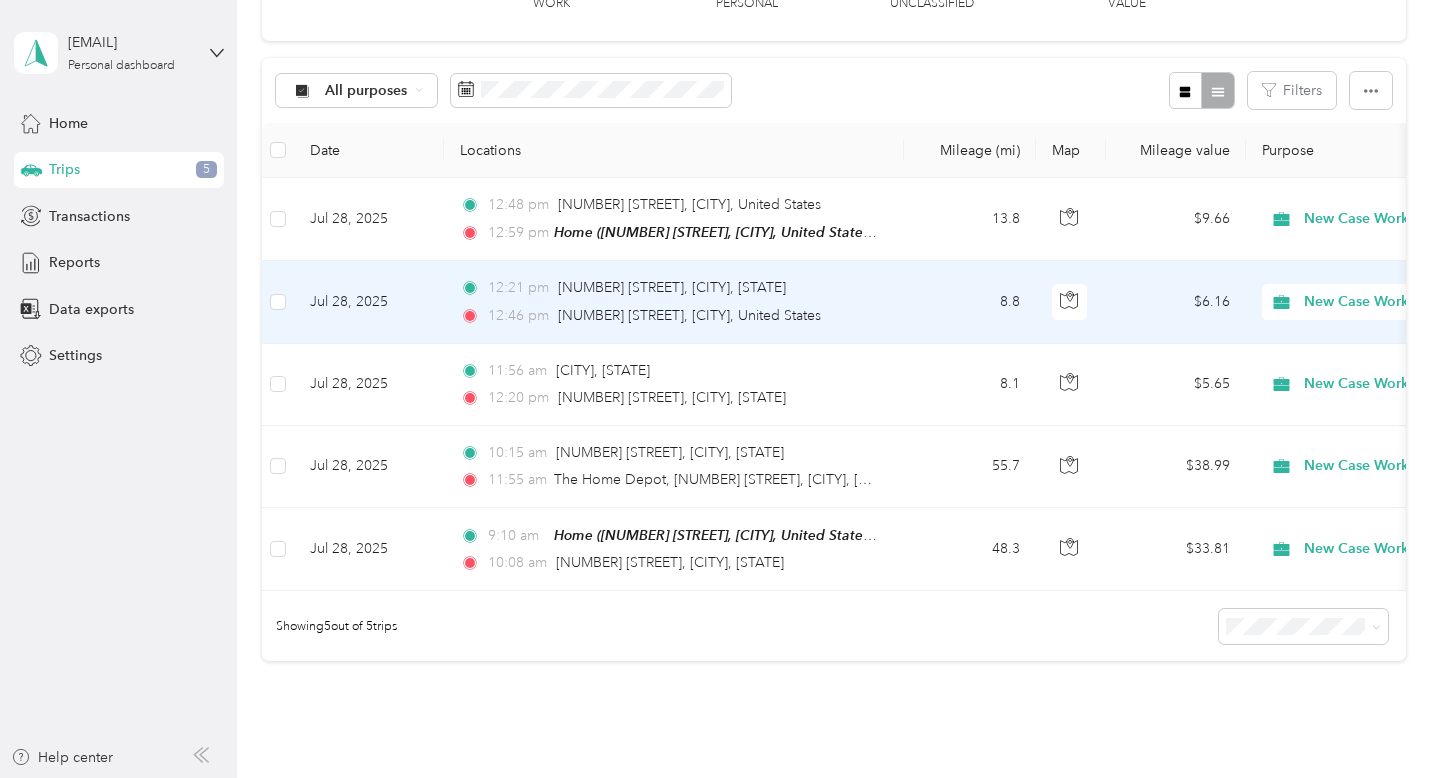 click on "8.8" at bounding box center [970, 302] 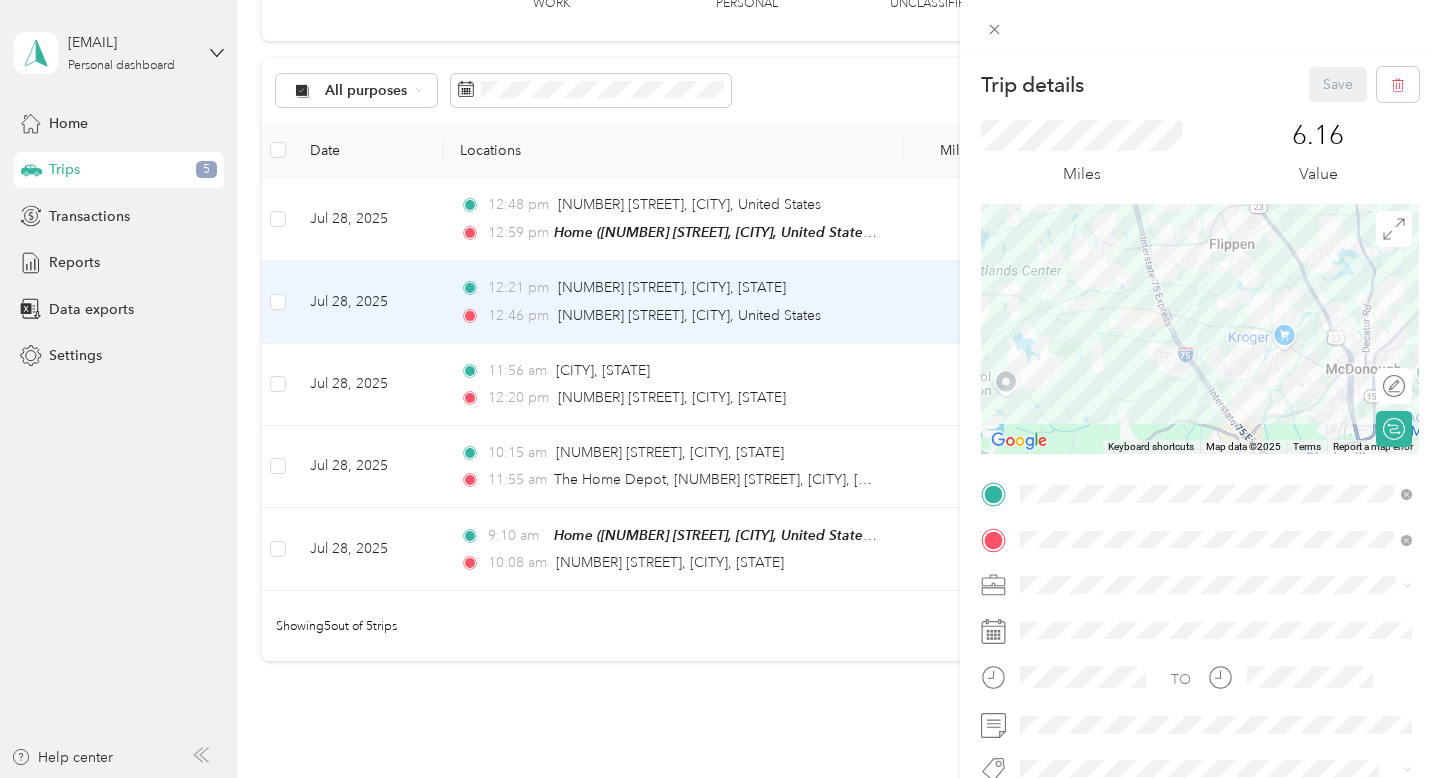 click on "Trip details Save This trip cannot be edited because it is either under review, approved, or paid. Contact your Team Manager to edit it. Miles [NUMBER] Value  ← Move left → Move right ↑ Move up ↓ Move down + Zoom in - Zoom out Home Jump left by [PERCENTAGE]% End Jump right by [PERCENTAGE]% Page Up Jump up by [PERCENTAGE]% Page Down Jump down by [PERCENTAGE]% Keyboard shortcuts Map Data Map data ©[YEAR] Map data ©[YEAR] [NUMBER] km  Click to toggle between metric and imperial units Terms Report a map error Edit route Calculate route TO Add photo" at bounding box center (720, 389) 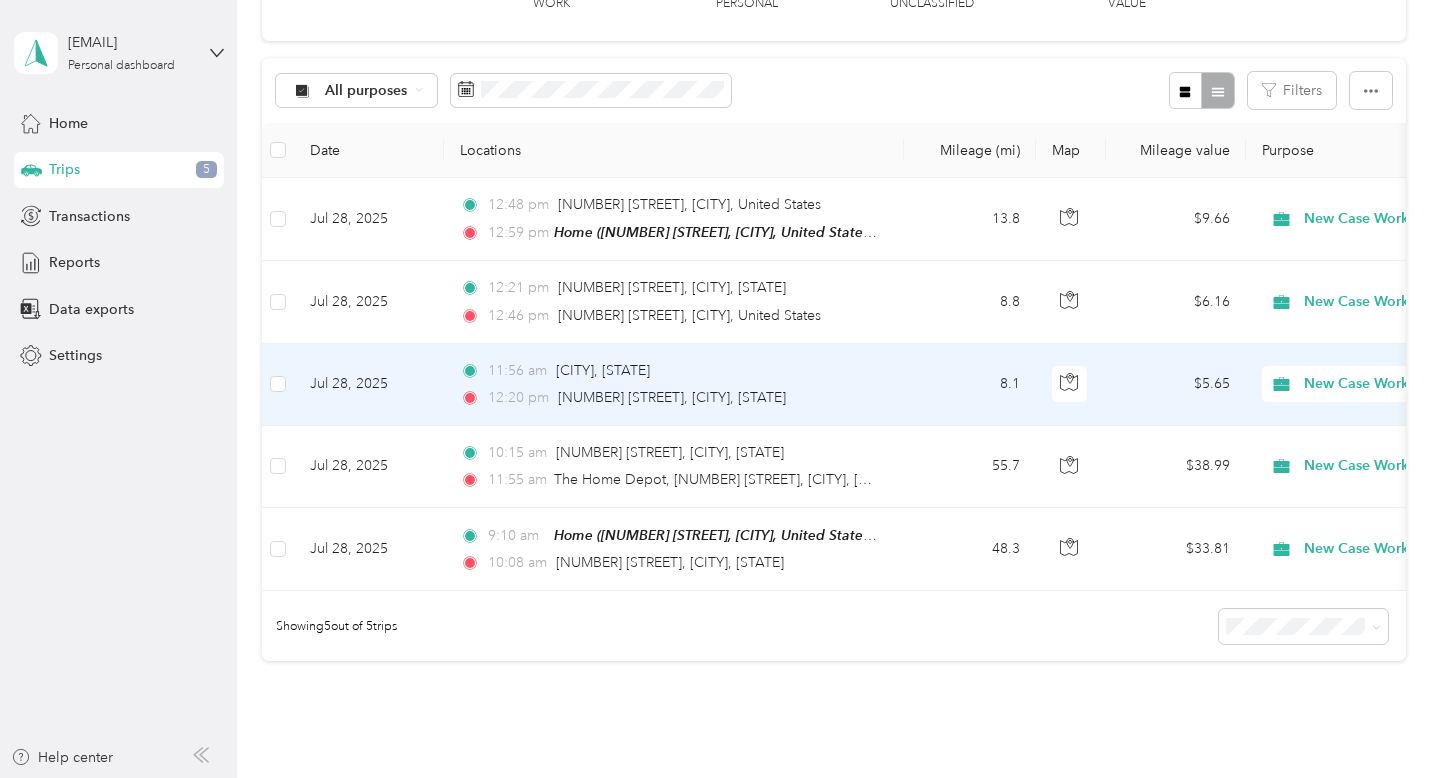 click on "8.1" at bounding box center (970, 385) 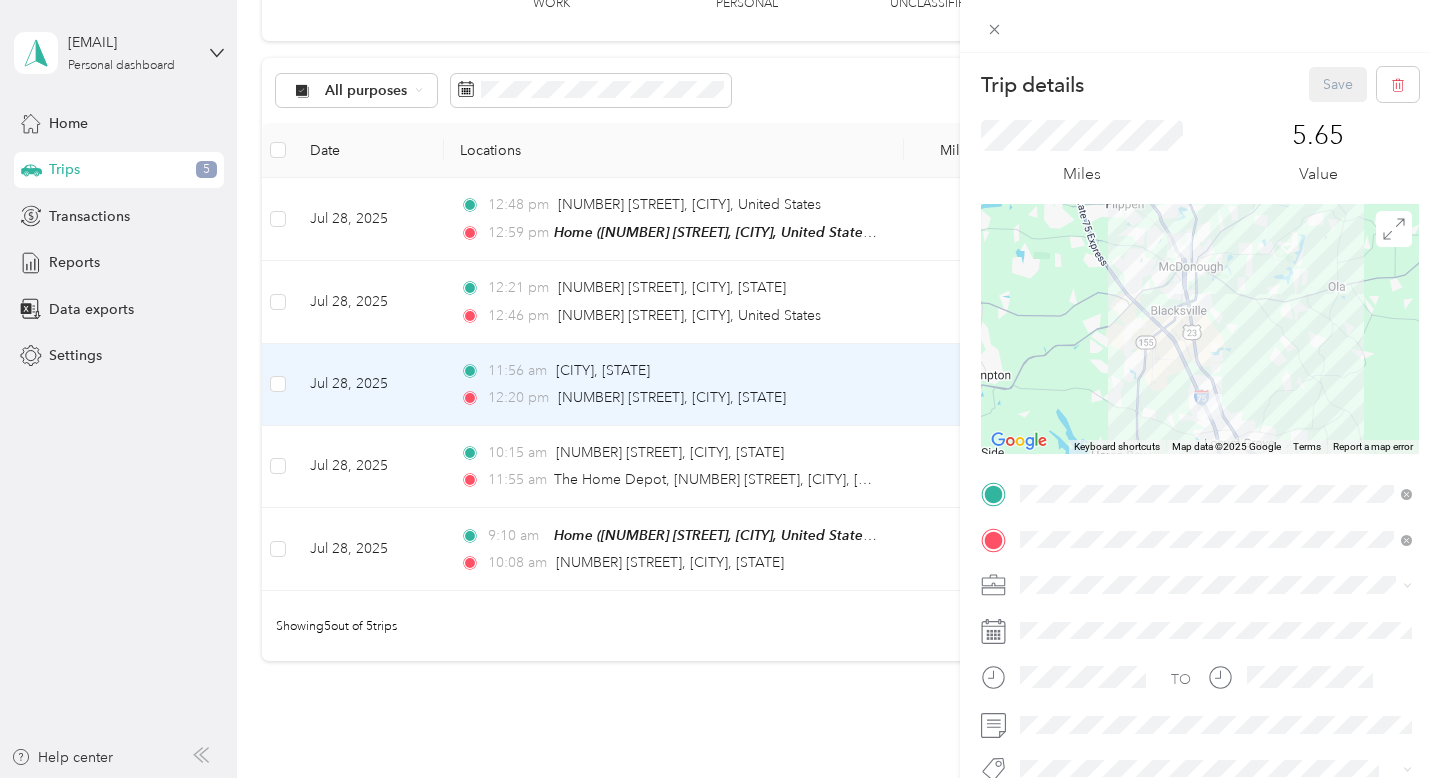 click on "Trip details Save This trip cannot be edited because it is either under review, approved, or paid. Contact your Team Manager to edit it. Miles [NUMBER] Value  ← Move left → Move right ↑ Move up ↓ Move down + Zoom in - Zoom out Home Jump left by [PERCENTAGE]% End Jump right by [PERCENTAGE]% Page Up Jump up by [PERCENTAGE]% Page Down Jump down by [PERCENTAGE]% Keyboard shortcuts Map Data Map data ©[YEAR] Google Map data ©[YEAR] Google [NUMBER] km  Click to toggle between metric and imperial units Terms Report a map error TO Add photo" at bounding box center [720, 389] 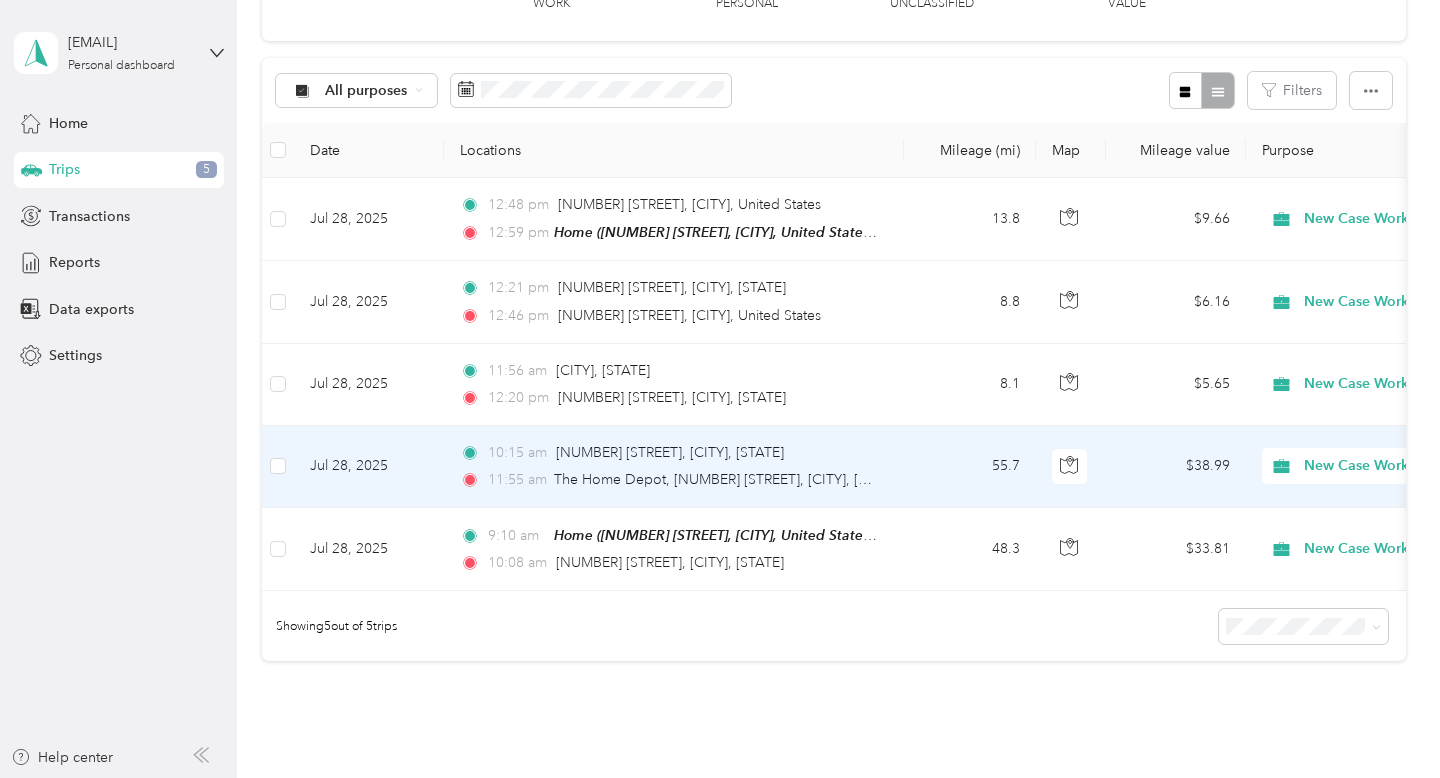 click on "55.7" at bounding box center (970, 467) 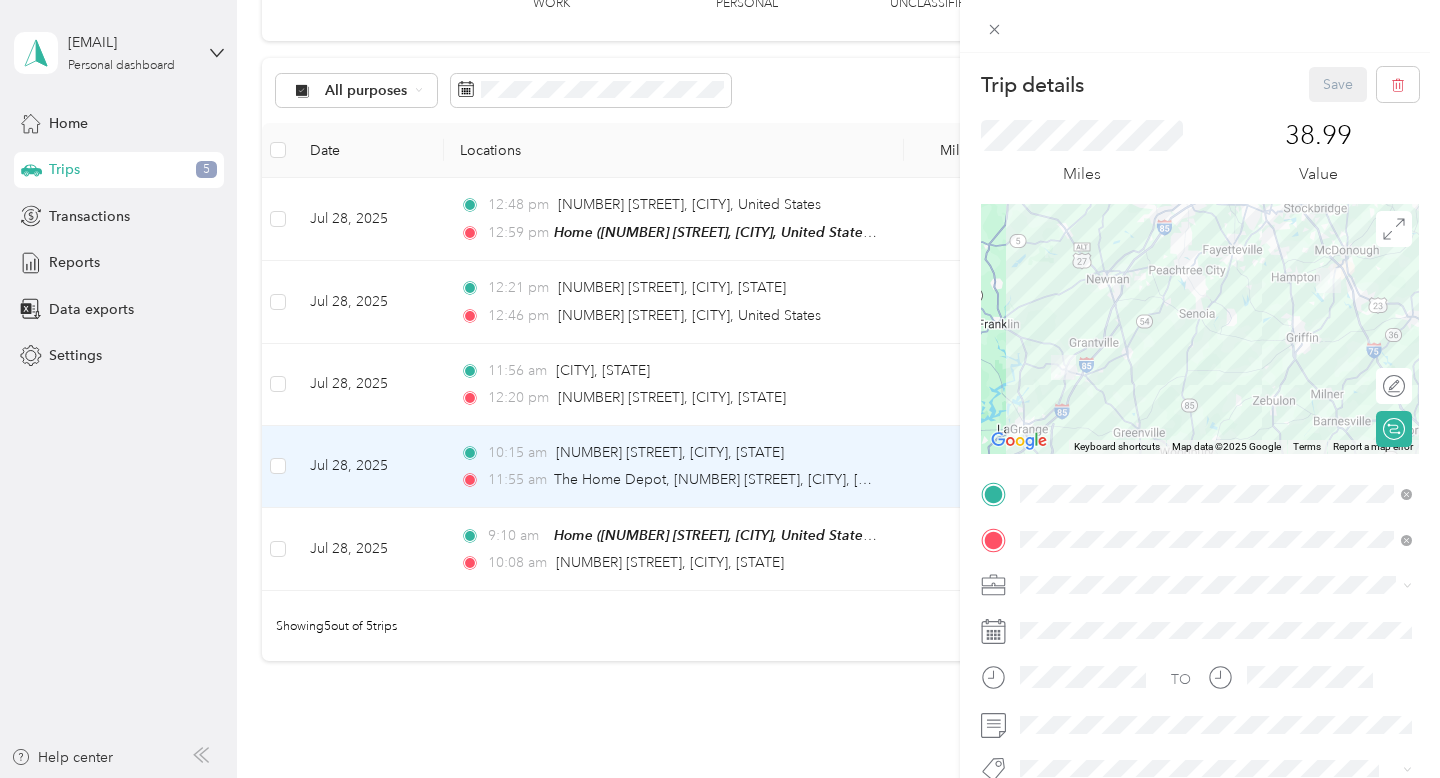 click on "Trip details Save This trip cannot be edited because it is either under review, approved, or paid. Contact your Team Manager to edit it. Miles [NUMBER] Value  ← Move left → Move right ↑ Move up ↓ Move down + Zoom in - Zoom out Home Jump left by [PERCENTAGE]% End Jump right by [PERCENTAGE]% Page Up Jump up by [PERCENTAGE]% Page Down Jump down by [PERCENTAGE]% Keyboard shortcuts Map Data Map data ©[YEAR] Google Map data ©[YEAR] Google [NUMBER] km  Click to toggle between metric and imperial units Terms Report a map error Edit route Calculate route TO Add photo" at bounding box center (720, 389) 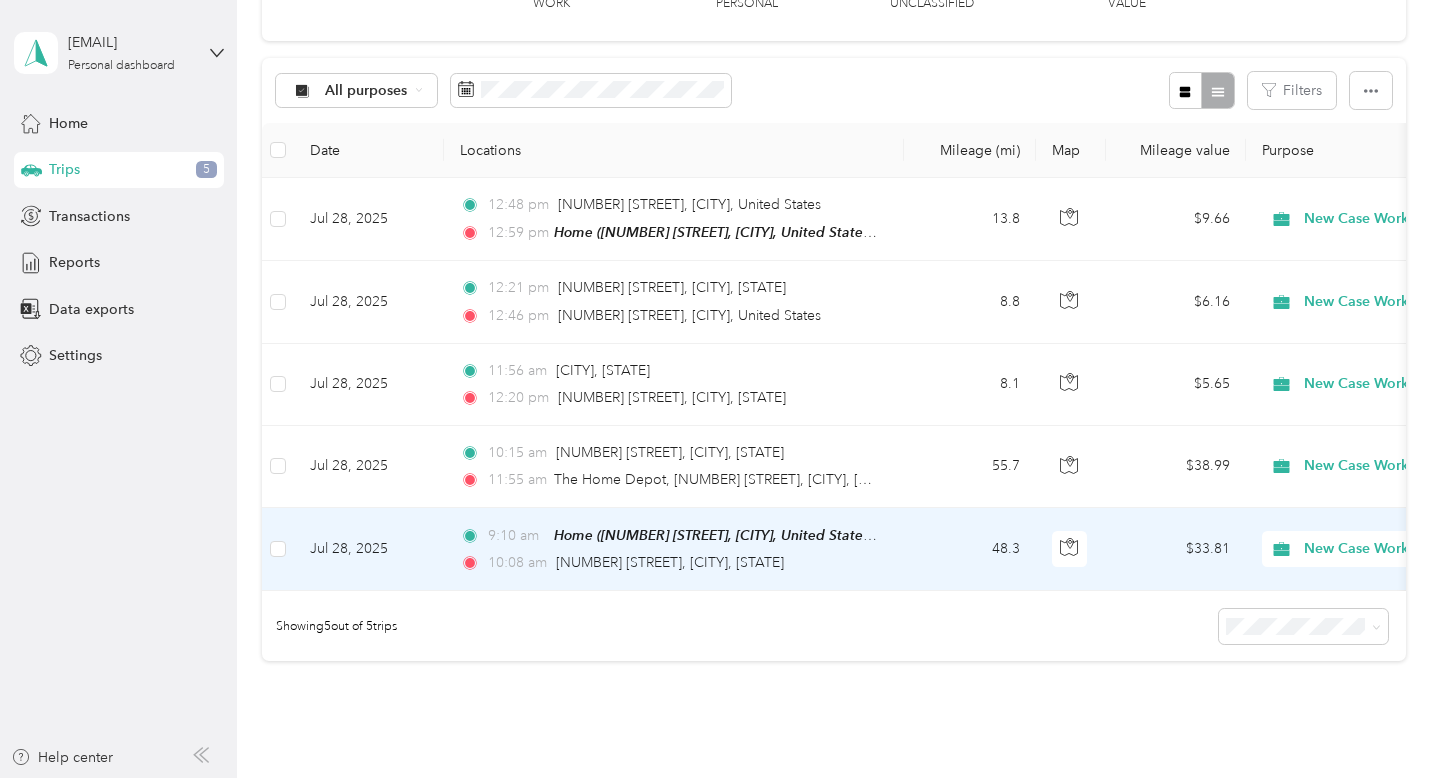 click on "[TIME] Home ([NUMBER] [STREET], [CITY], United States , [CITY]) [TIME] [STREET], [CITY]" at bounding box center (674, 549) 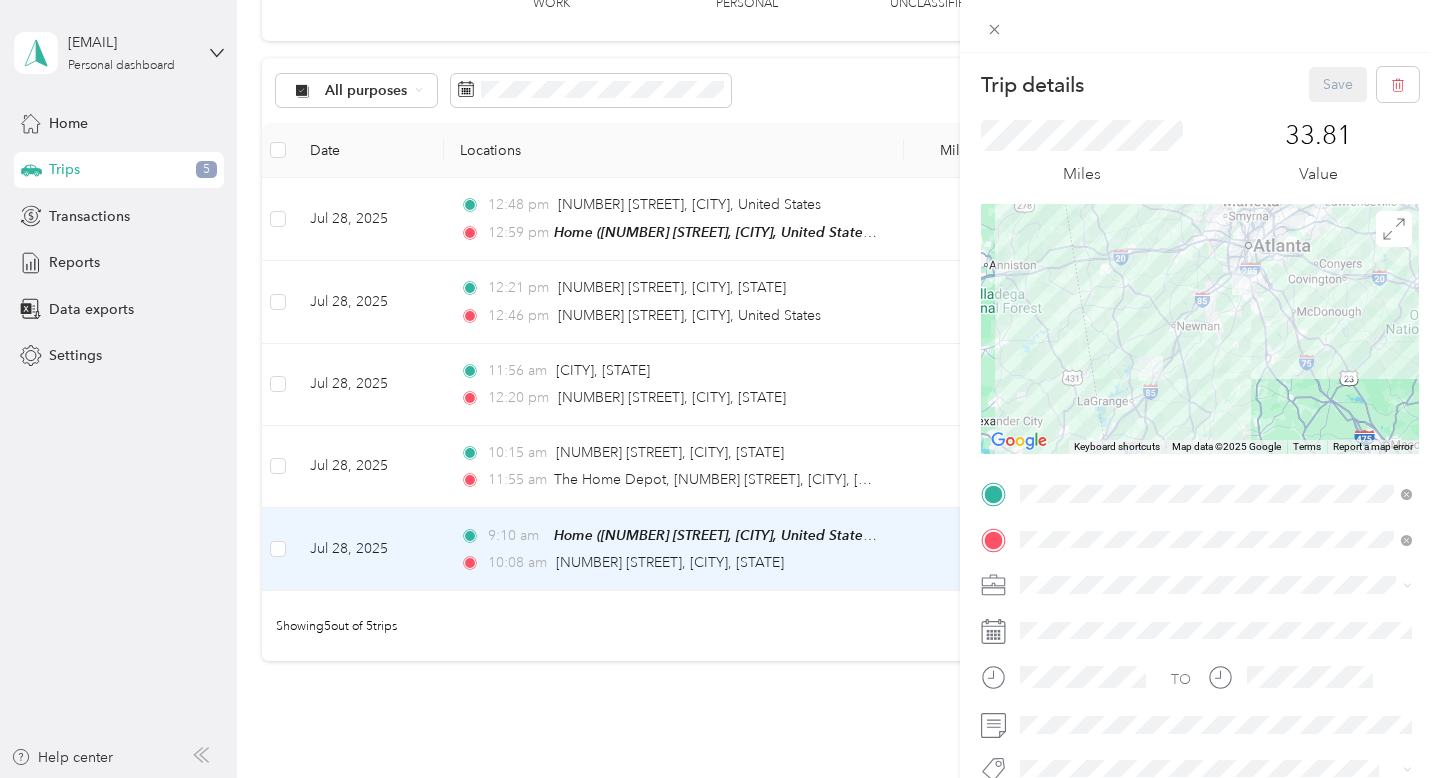 click on "Trip details Save This trip cannot be edited because it is either under review, approved, or paid. Contact your Team Manager to edit it. Miles [NUMBER] Value  ← Move left → Move right ↑ Move up ↓ Move down + Zoom in - Zoom out Home Jump left by [PERCENTAGE]% End Jump right by [PERCENTAGE]% Page Up Jump up by [PERCENTAGE]% Page Down Jump down by [PERCENTAGE]% Keyboard shortcuts Map Data Map data ©[YEAR] Google Map data ©[YEAR] Google [NUMBER] km  Click to toggle between metric and imperial units Terms Report a map error TO Add photo" at bounding box center (720, 389) 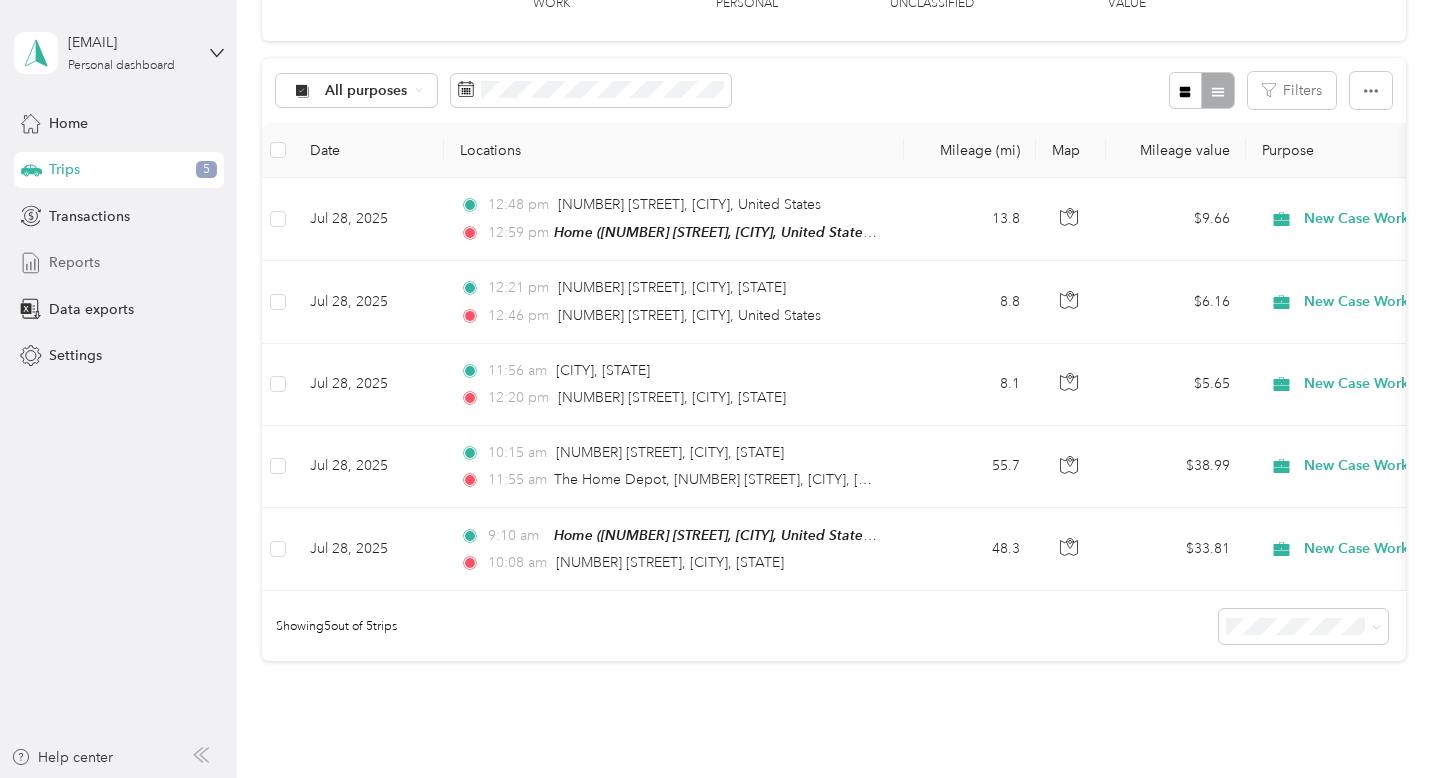click on "Reports" at bounding box center [119, 263] 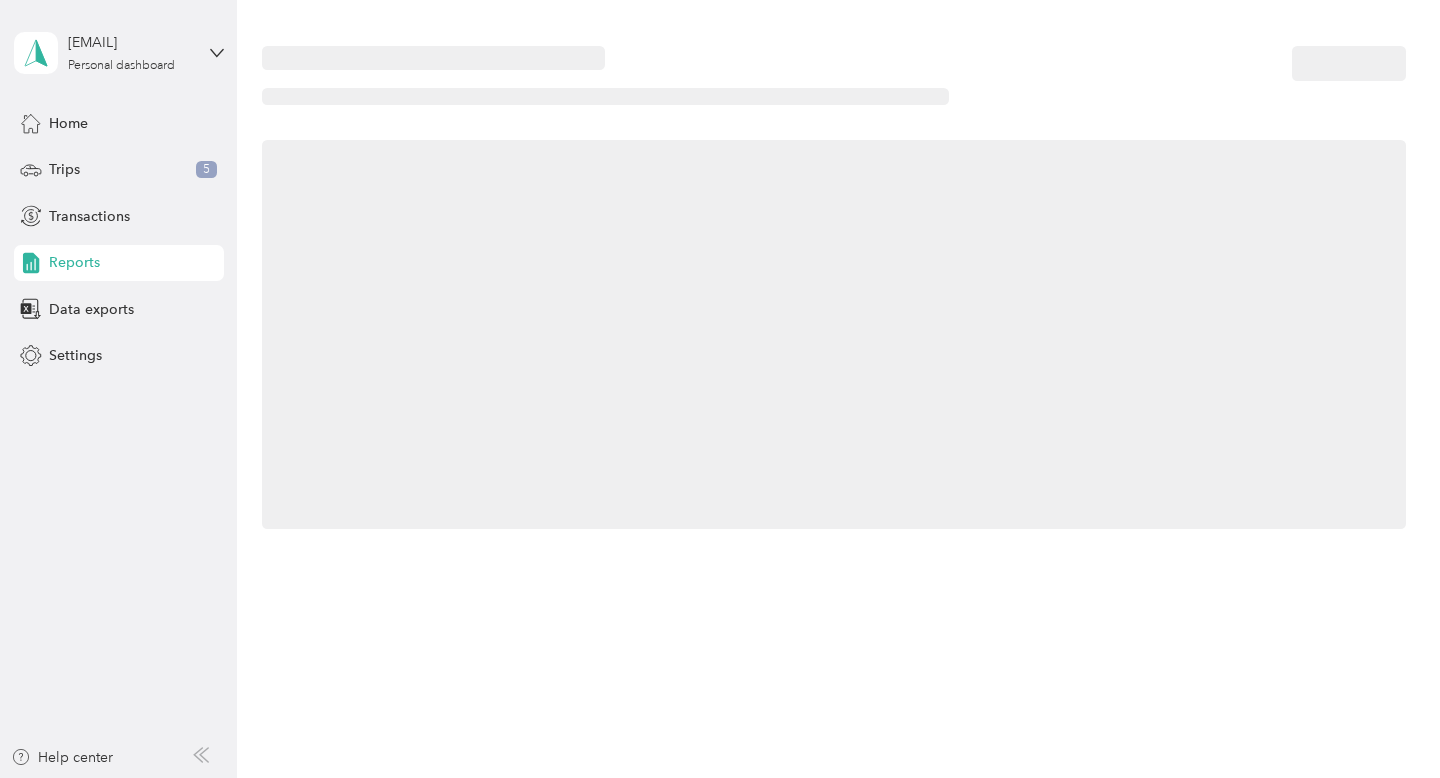 scroll, scrollTop: 0, scrollLeft: 0, axis: both 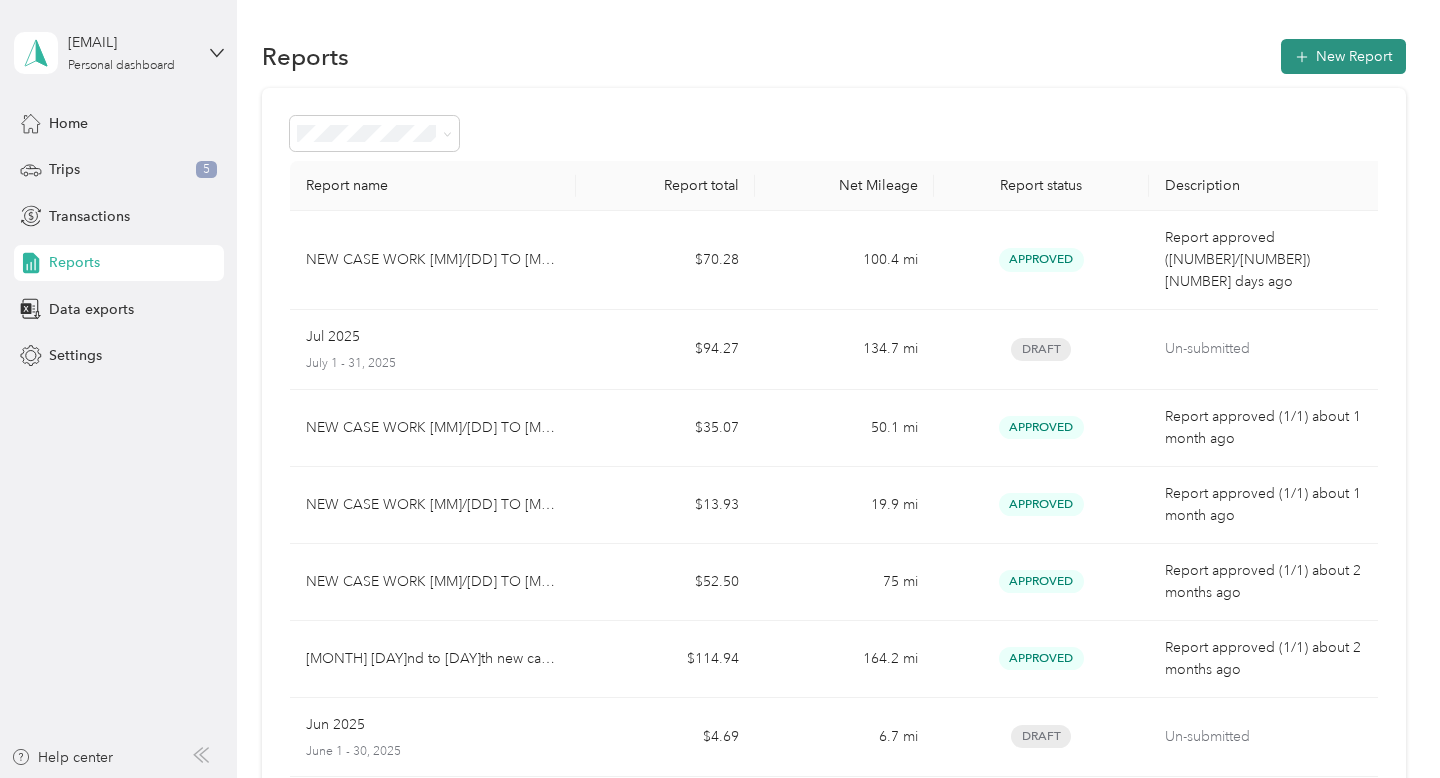 click on "New Report" at bounding box center [1343, 56] 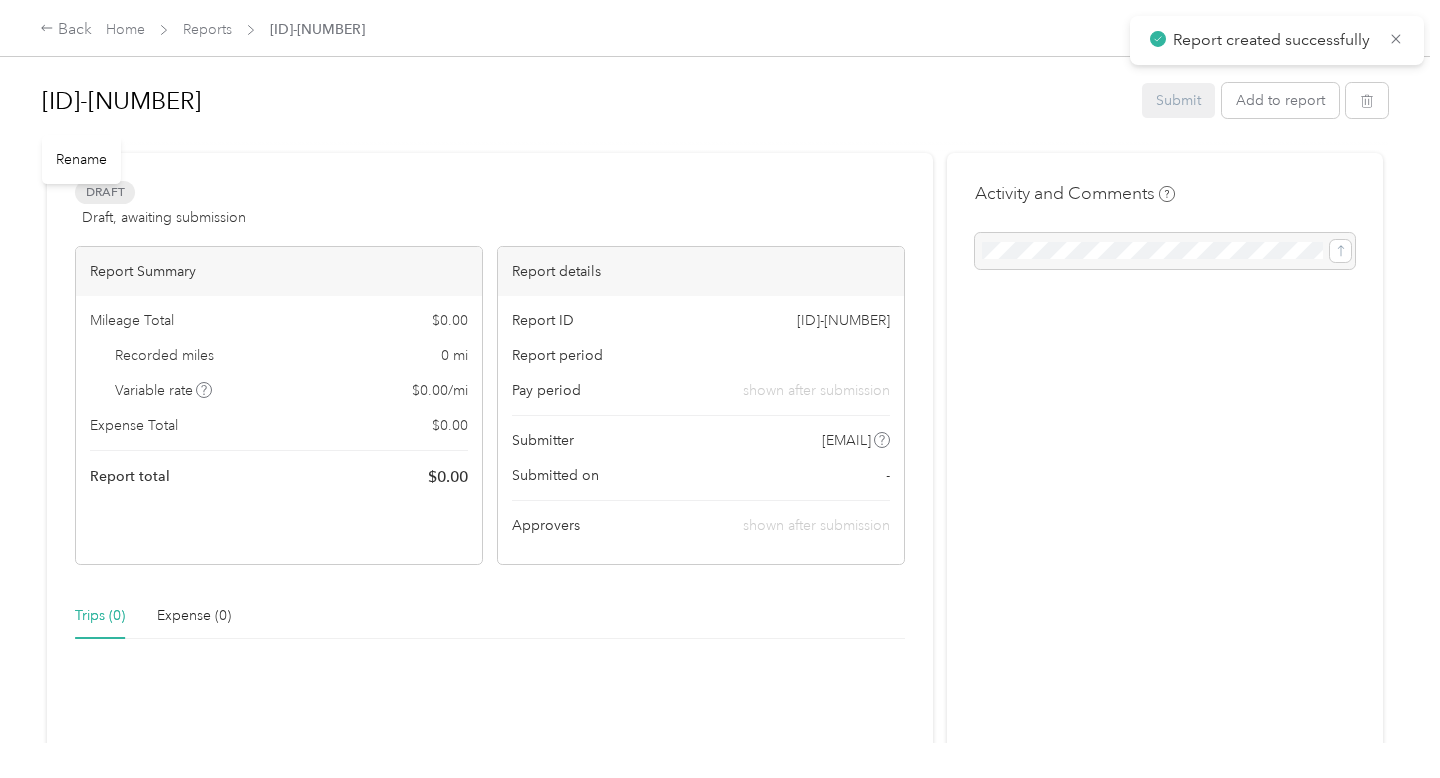 click on "[ID]-[NUMBER]" at bounding box center [585, 101] 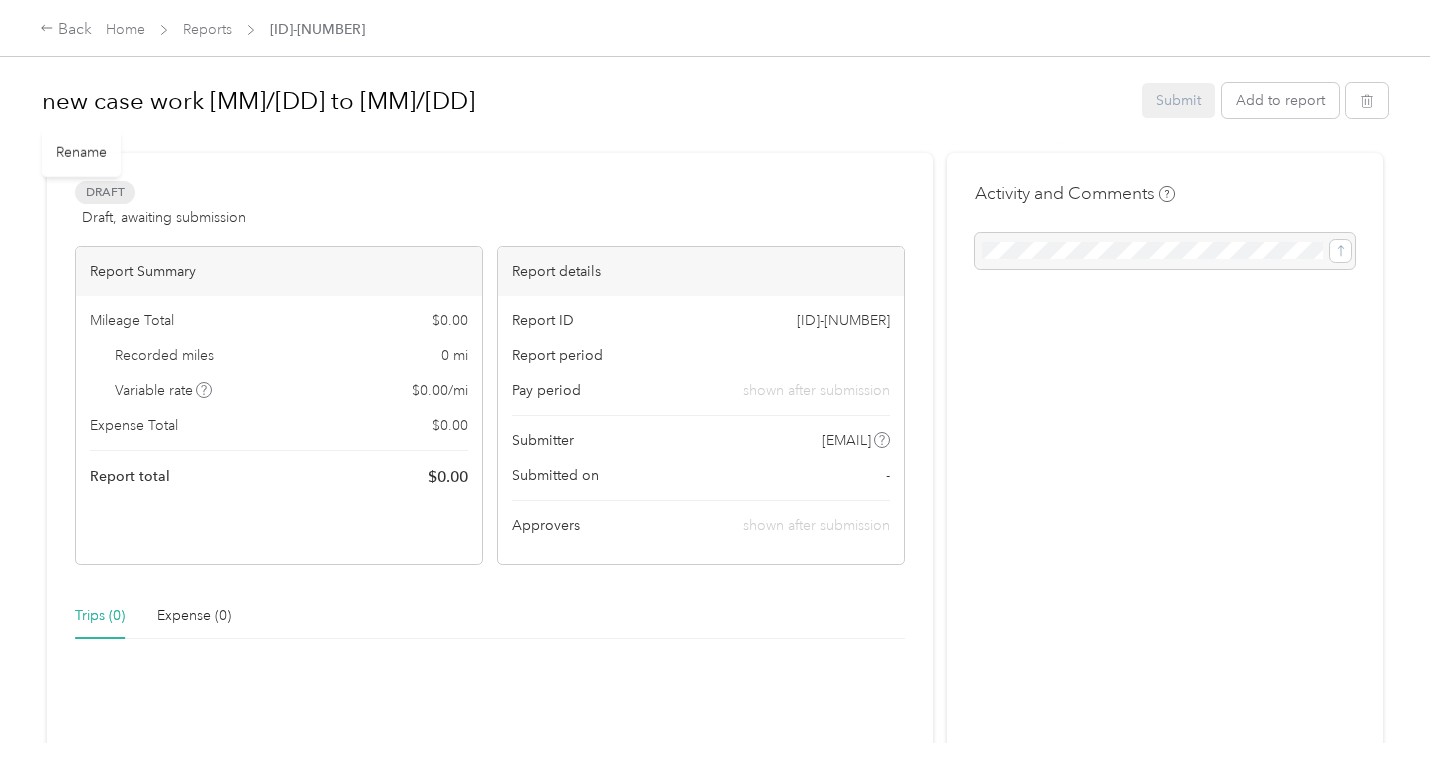 click on "new case work [MM]/[DD] to [MM]/[DD]  Submit Add to report" at bounding box center [715, 104] 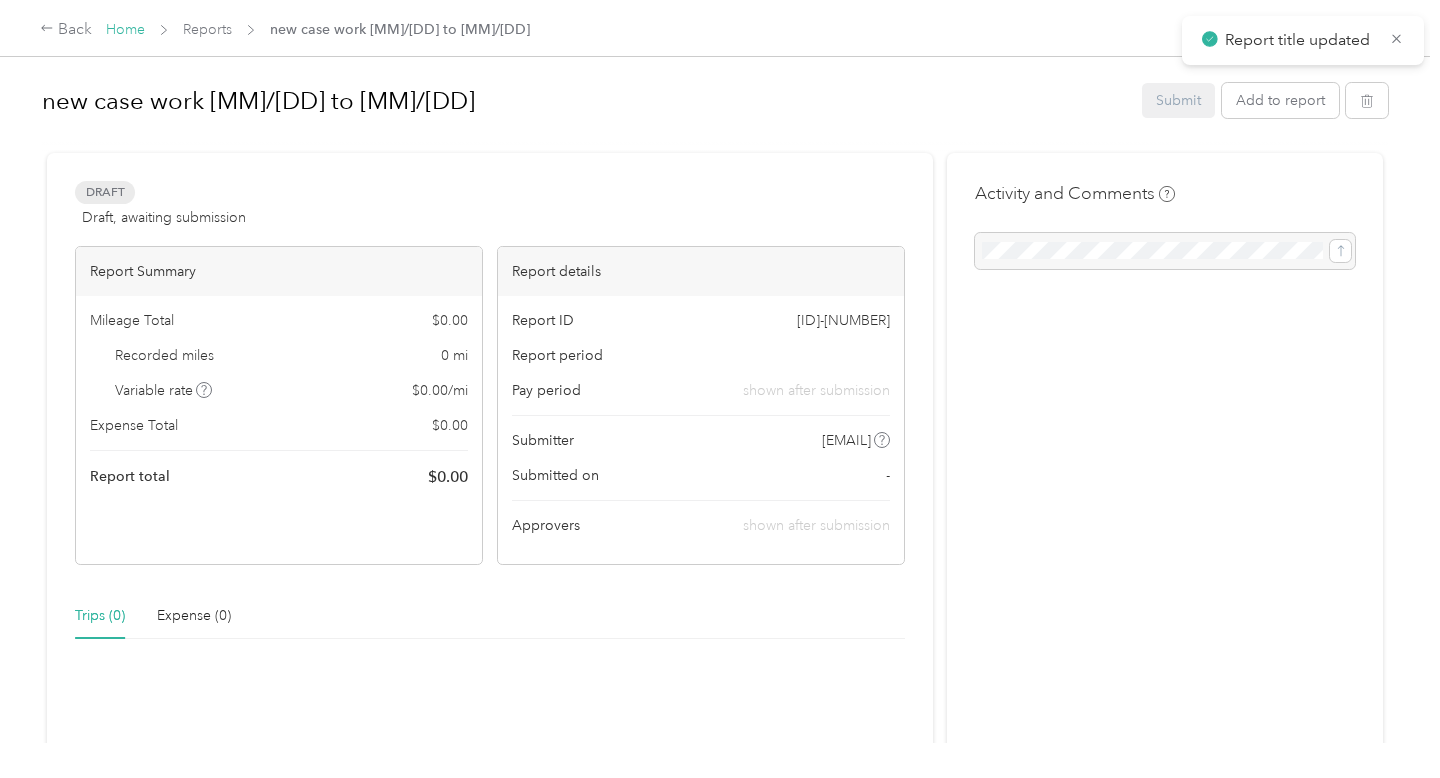 click on "Home" at bounding box center (125, 29) 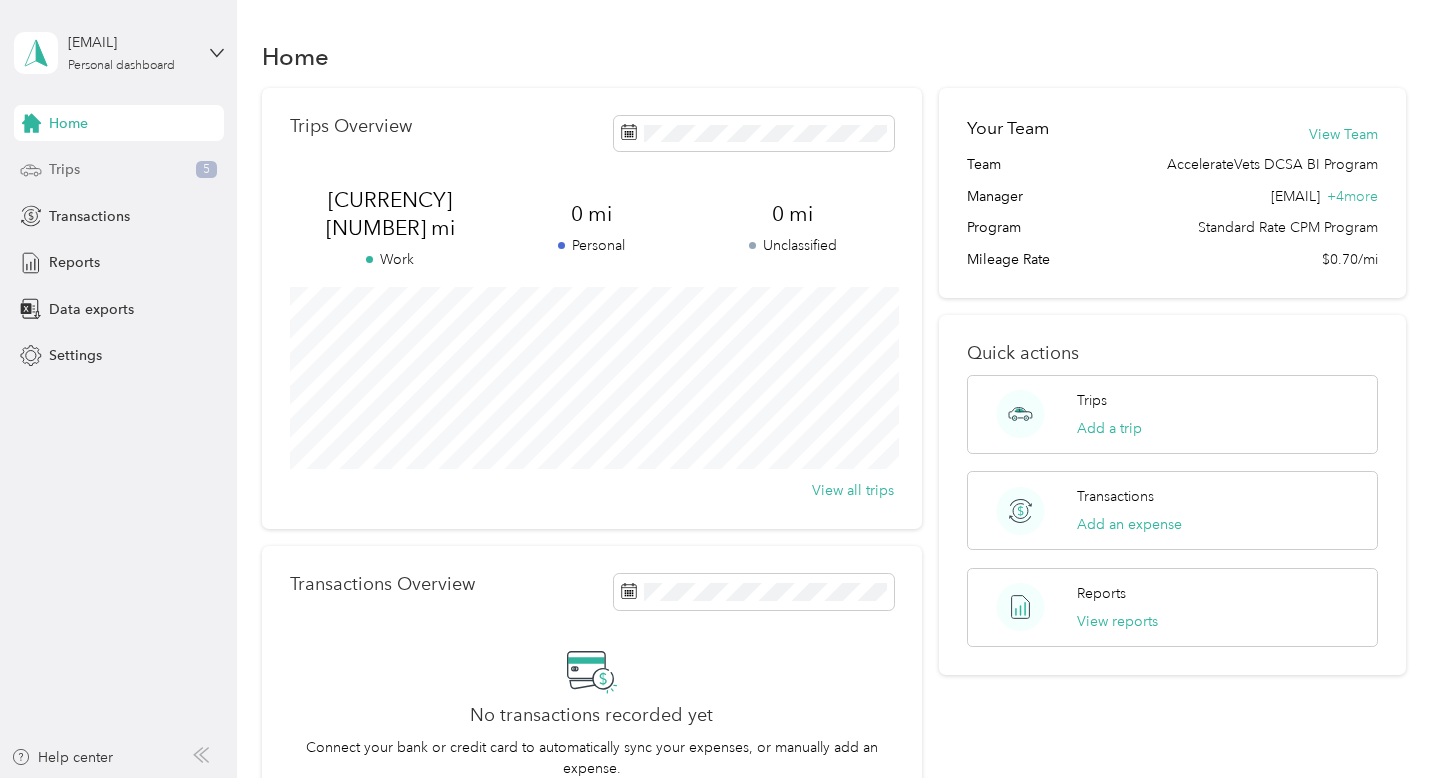 click on "Trips 5" at bounding box center (119, 170) 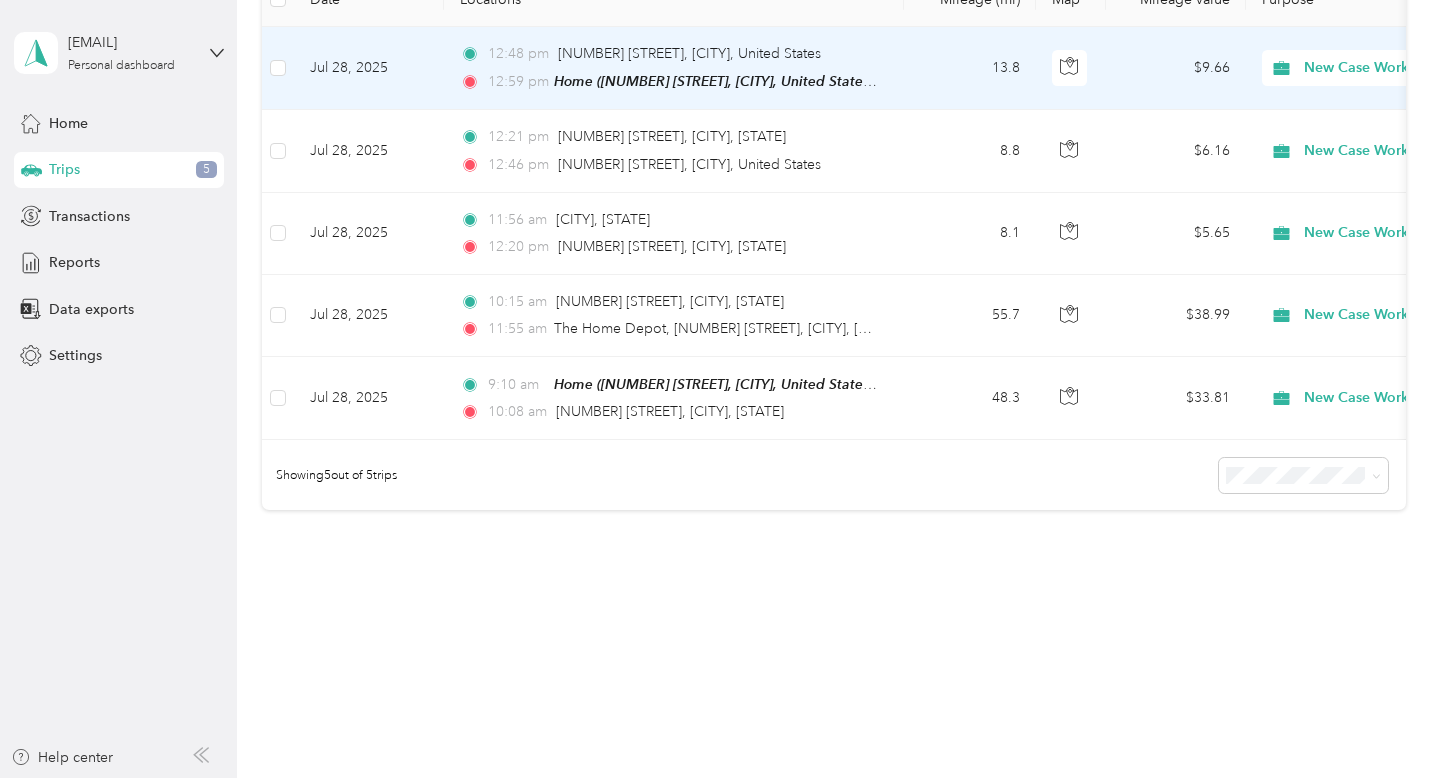 scroll, scrollTop: 318, scrollLeft: 0, axis: vertical 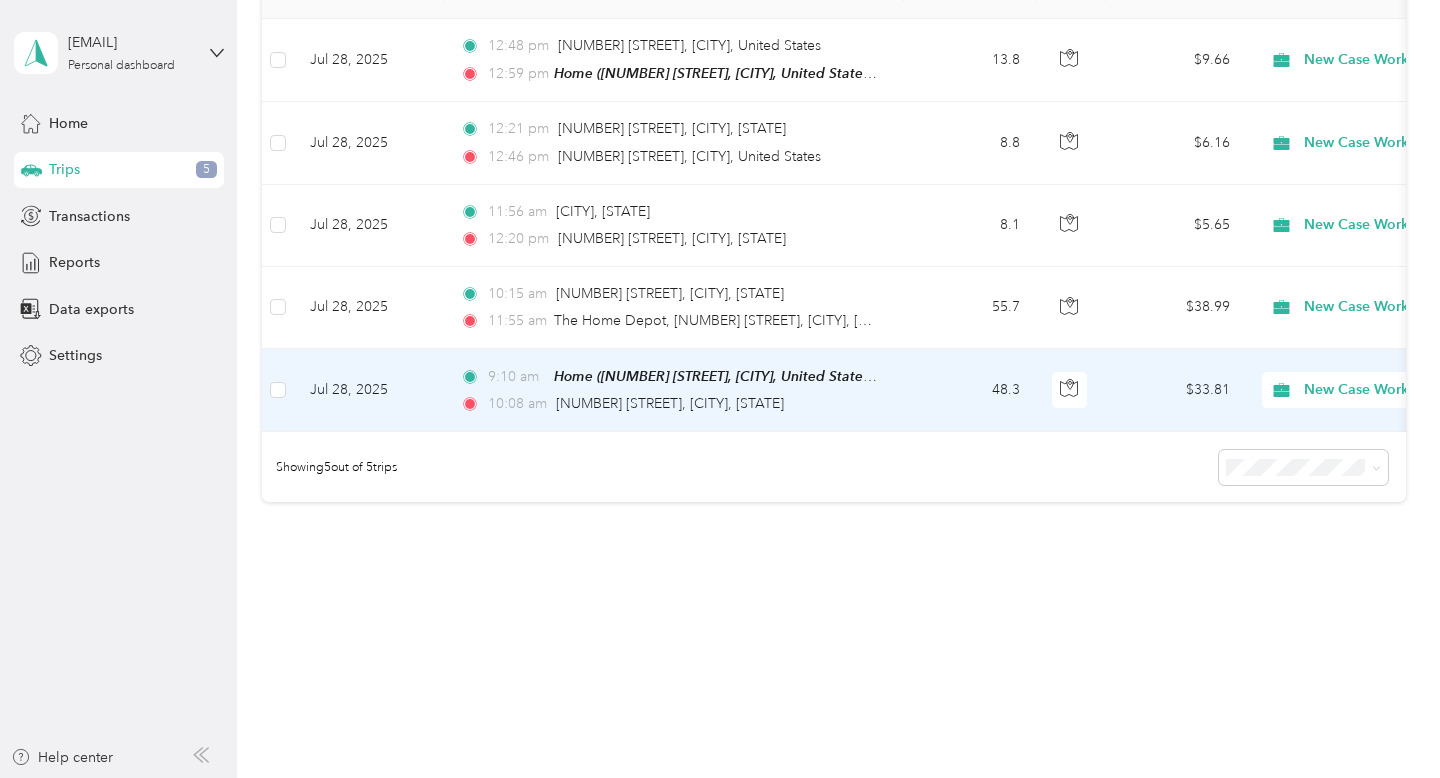 click on "48.3" at bounding box center (970, 390) 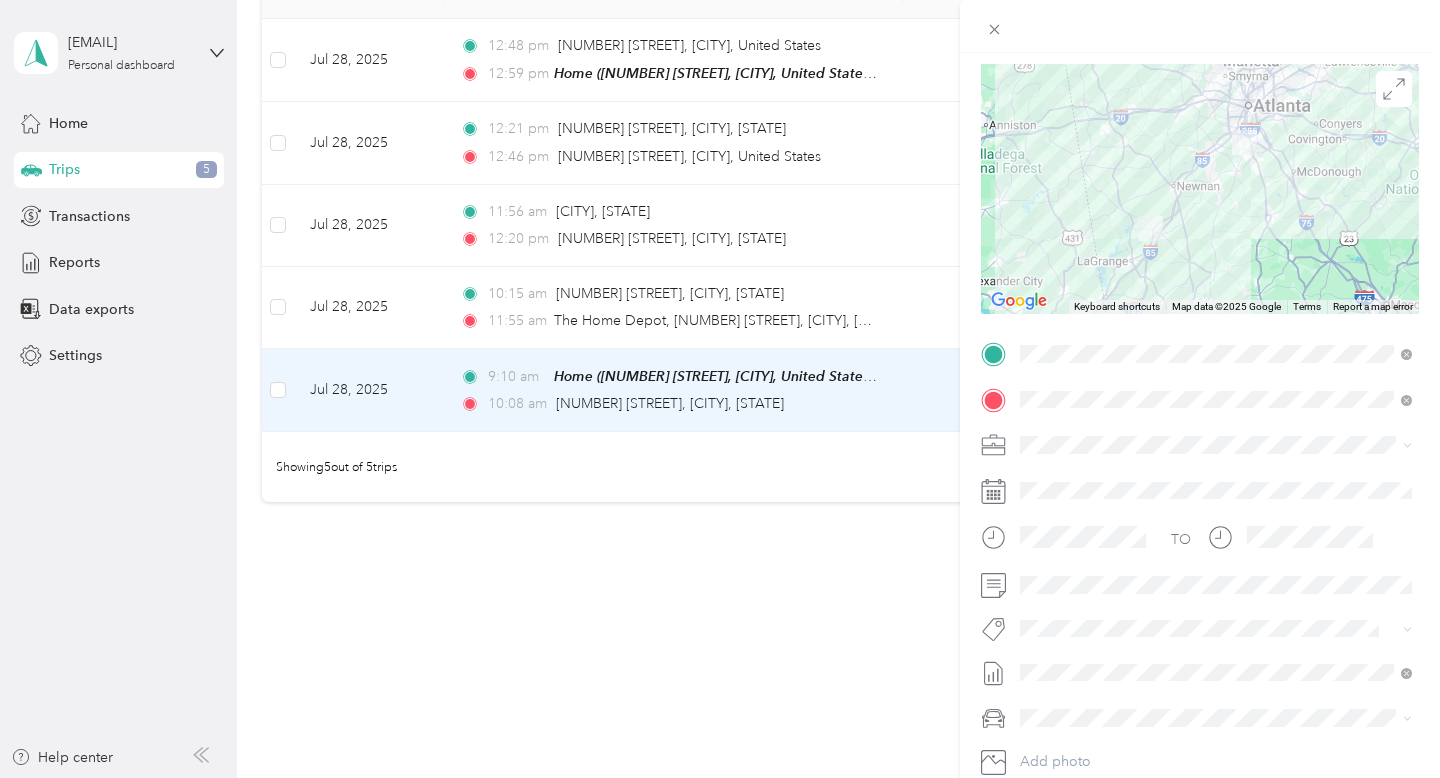 scroll, scrollTop: 256, scrollLeft: 0, axis: vertical 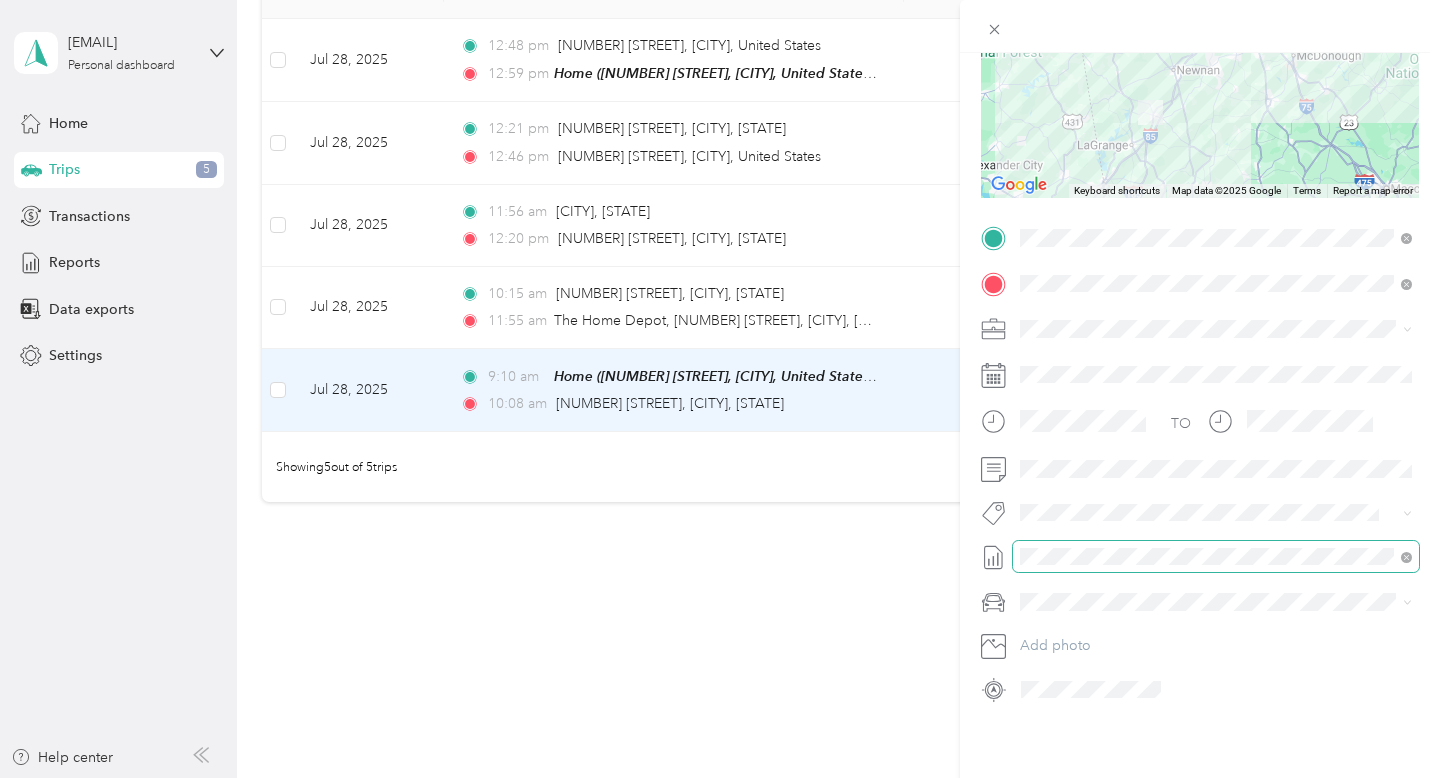 click at bounding box center [1216, 557] 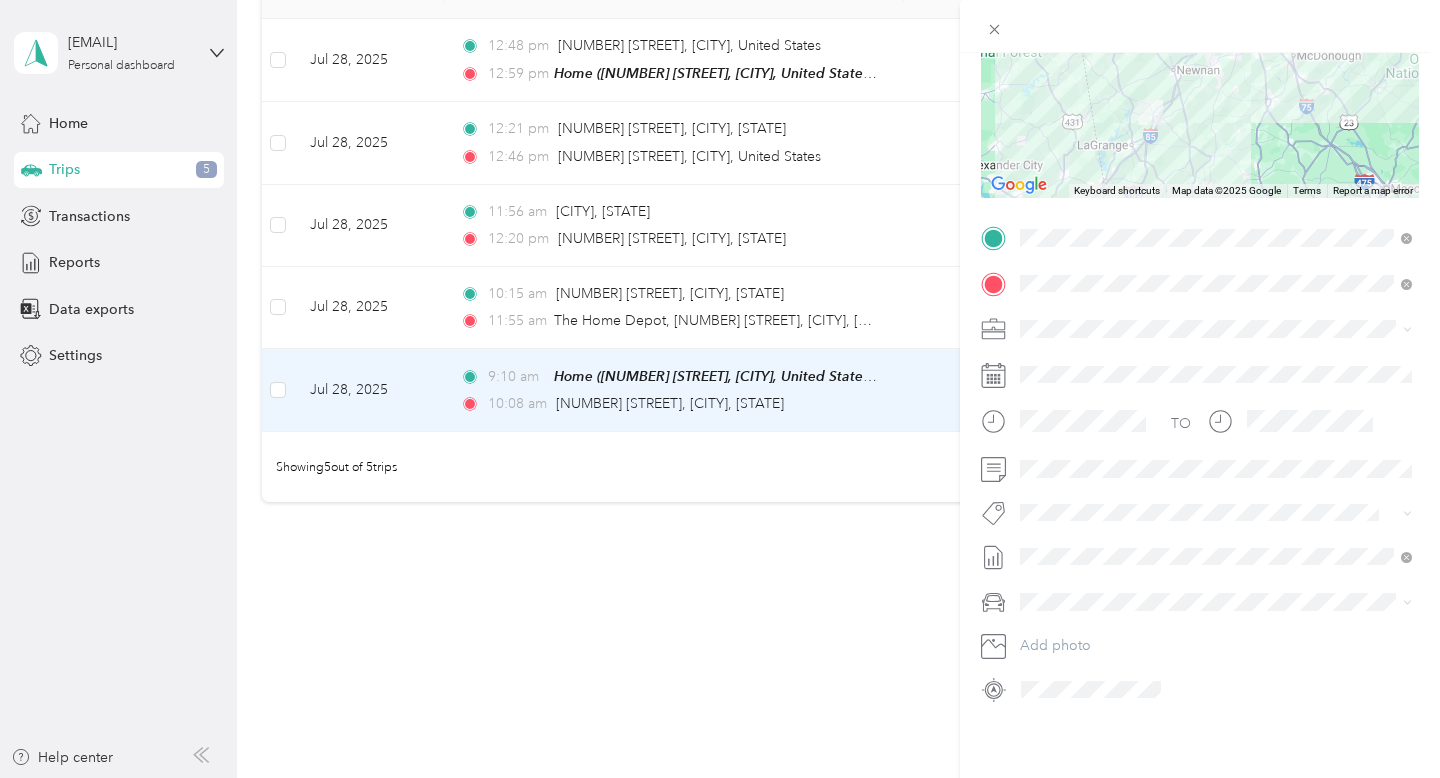 click on "None [MONTH] [YEAR] Draft new case work [MM]/[DD] to [MM]/[DD]  Draft [MONTH] [YEAR] Draft [MONTH] [YEAR] Draft NEW CASE WORK [MM]/[DD] TO [MM]/[DD] Draft [MONTH] [YEAR] Draft [MONTH] [YEAR] Draft [MONTH] [YEAR] Draft [MONTH] [YEAR] Draft [MONTH] [YEAR] Draft NEW CASE WORK [MM]/[DD] TO [MM]/[DD] Draft [MONTH] [YEAR] Draft [ID]-[NUMBER] Draft [MONTH] [YEAR] Draft [MONTH] [YEAR] Draft [MONTH] [YEAR] Draft [MONTH] [YEAR] Draft [MONTH] [YEAR] Draft [MONTH] [YEAR] Draft [MONTH]. [YEAR] Draft [MONTH]. [DAY]th - [DAY] [YEAR] Draft [MONTH] [DAY] - [DAY] Draft [MONTH] [DAY] to [DAY] Draft [MONTH]. [DAY] - [DAY] Draft [MM]/[DD] to [MM]/[DD] Draft [MM]/[DD] to [MM]/[DD] Draft [ID] Draft [MONTH]. [DAY] - [DAY] Draft" at bounding box center [1216, 398] 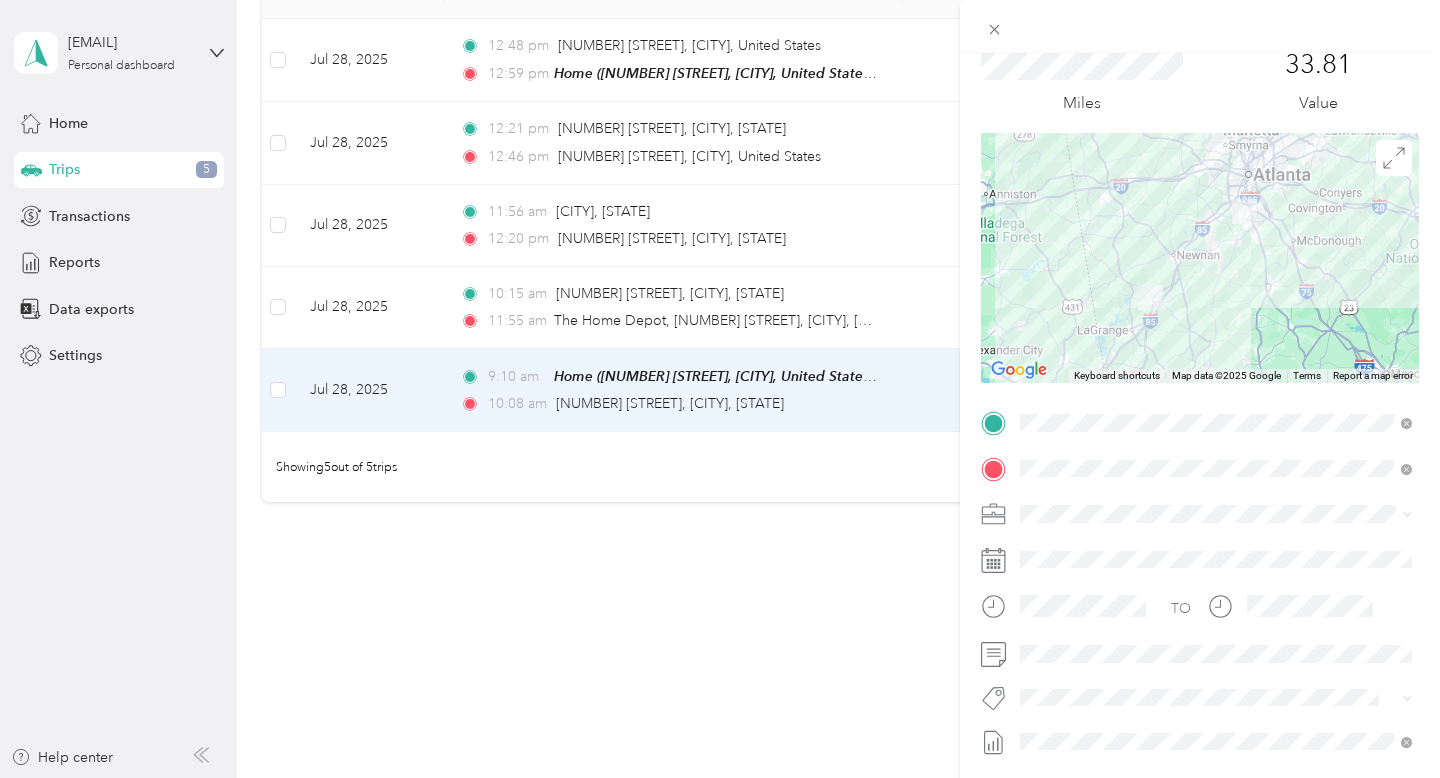 scroll, scrollTop: 0, scrollLeft: 0, axis: both 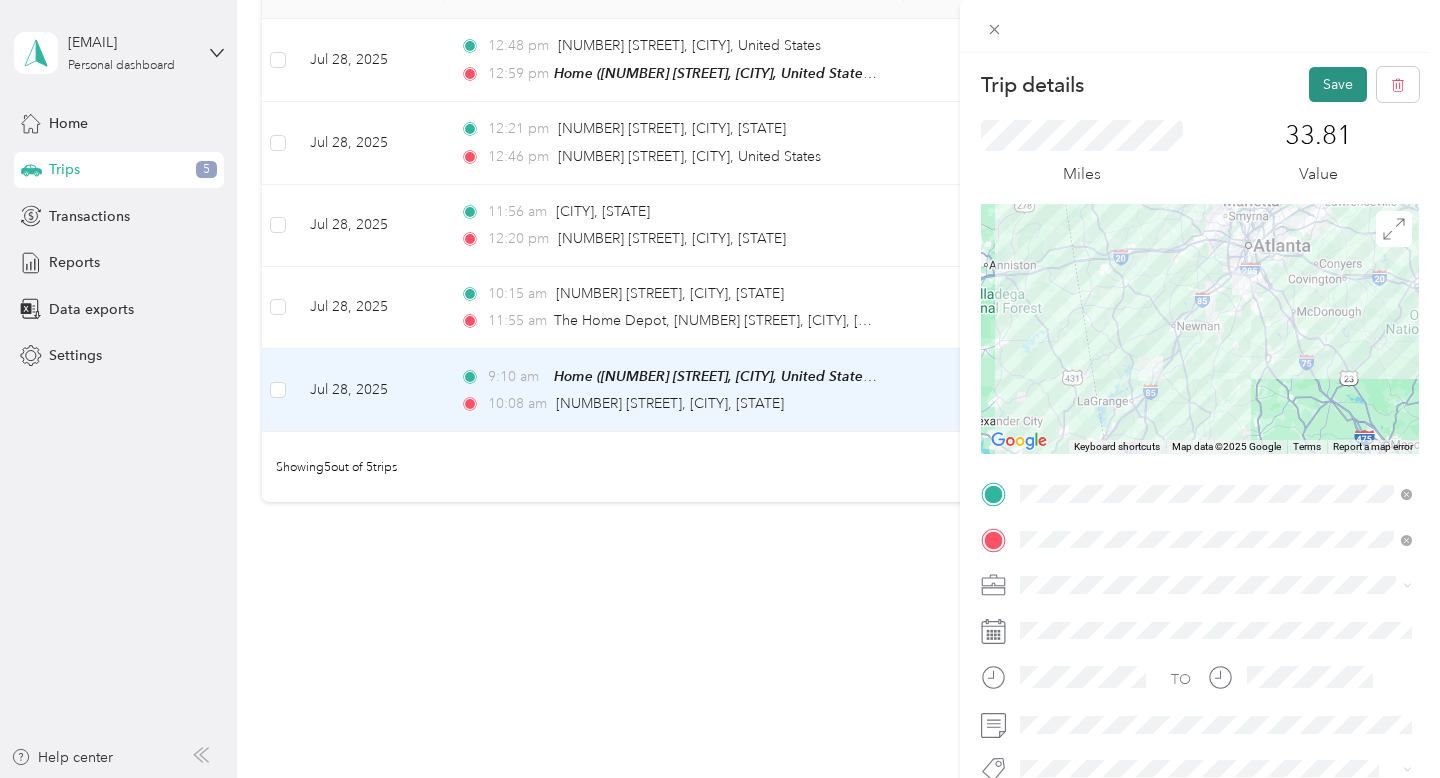 click on "Save" at bounding box center (1338, 84) 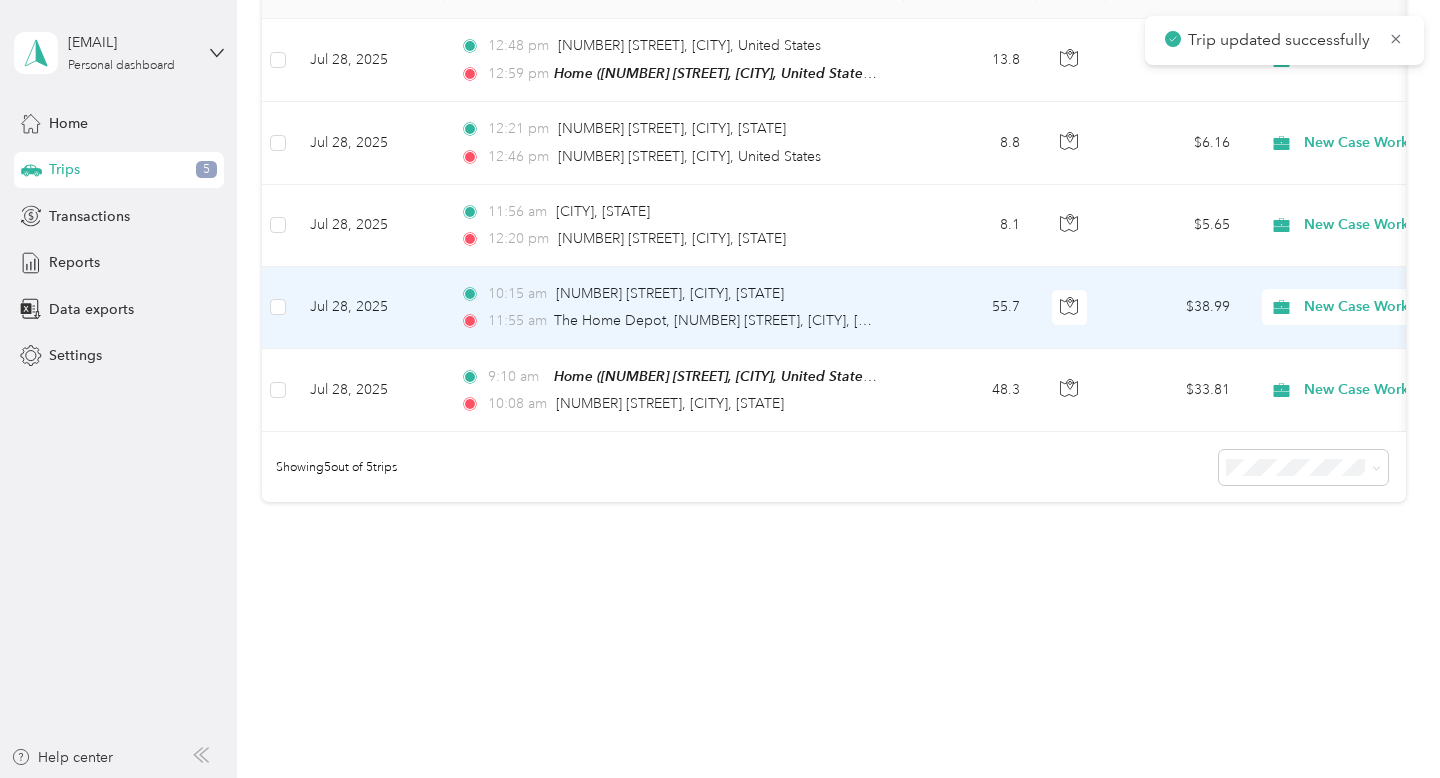 click on "55.7" at bounding box center [970, 308] 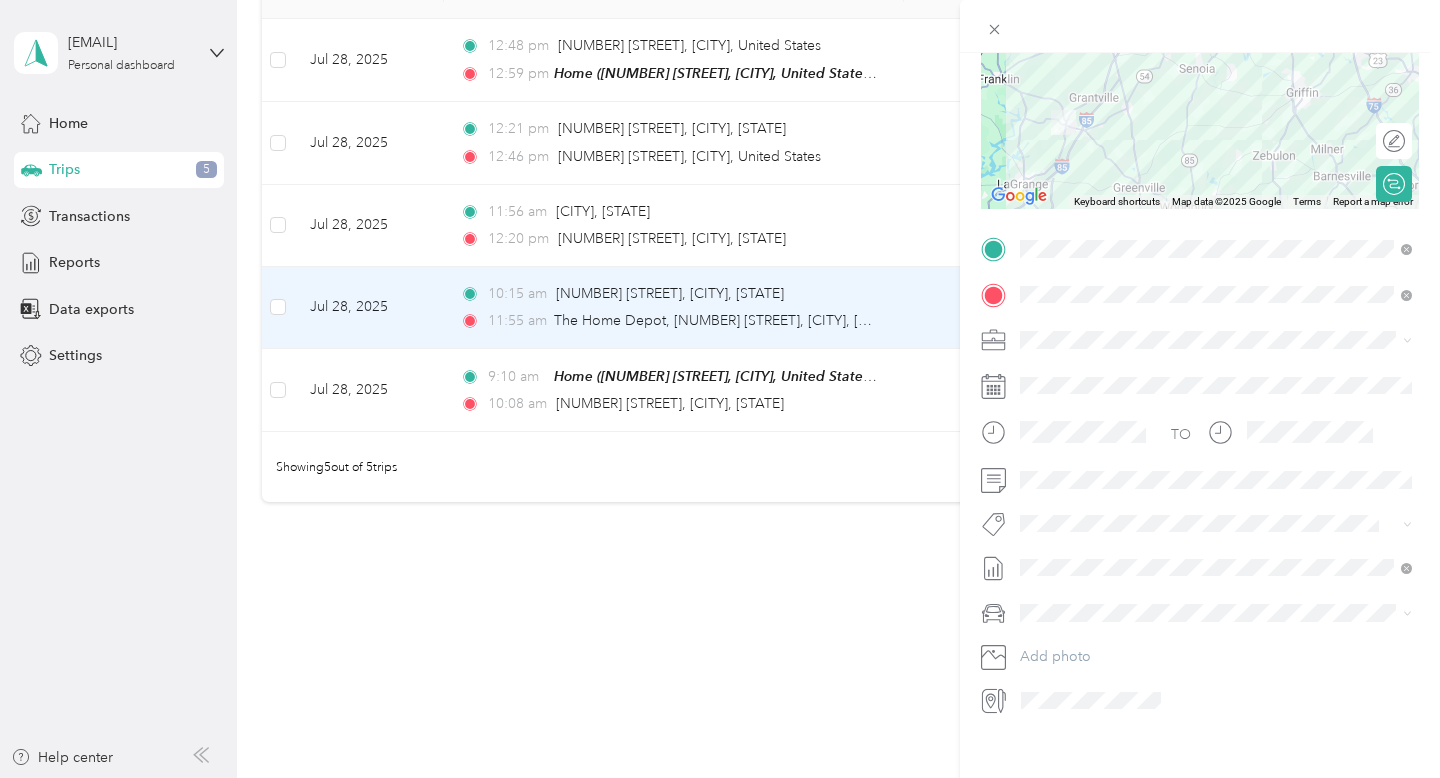 scroll, scrollTop: 256, scrollLeft: 0, axis: vertical 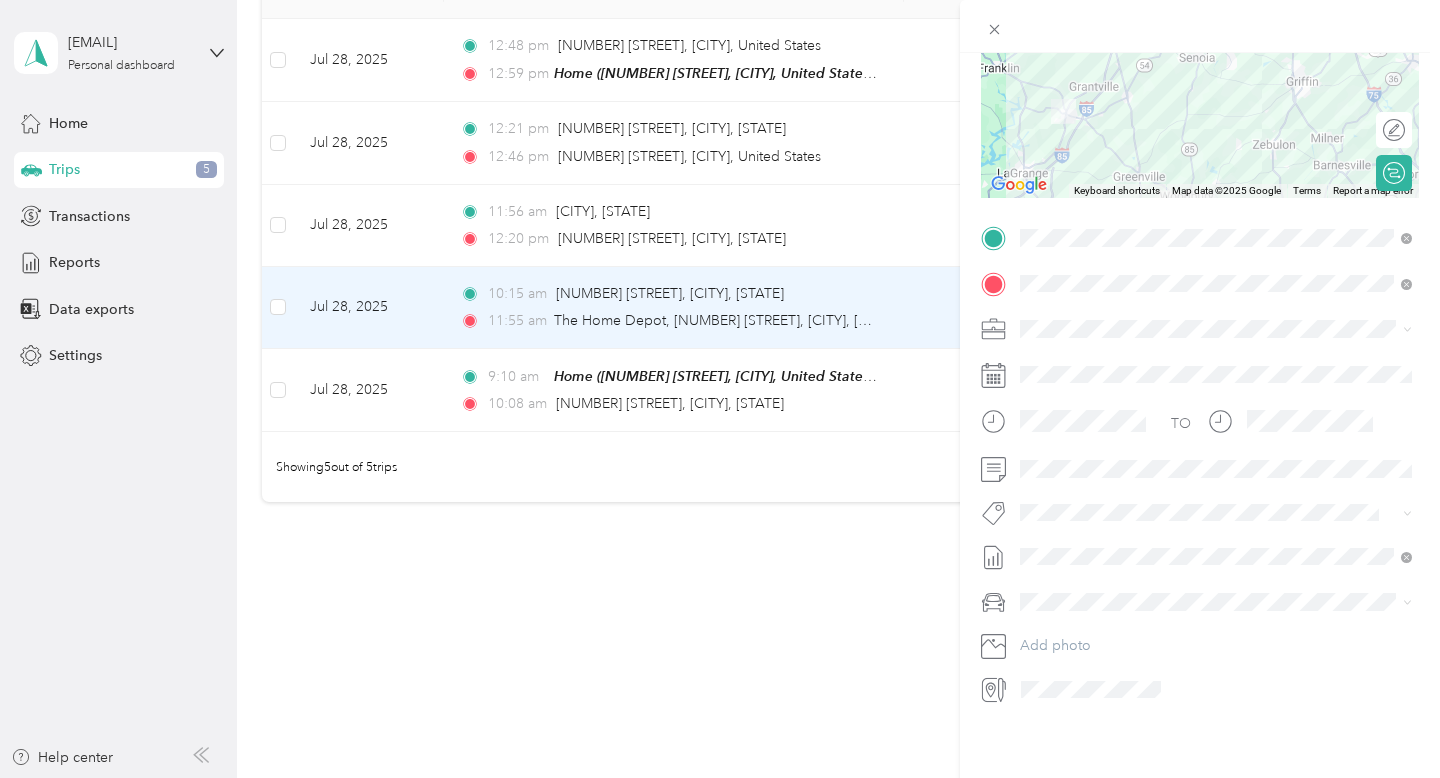 click on "None [MONTH] [YEAR] Draft new case work [MM]/[DD] to [MM]/[DD]  Draft [MONTH] [YEAR] Draft [MONTH] [YEAR] Draft NEW CASE WORK [MM]/[DD] TO [MM]/[DD] Draft [MONTH] [YEAR] Draft [MONTH] [YEAR] Draft [MONTH] [YEAR] Draft [MONTH] [YEAR] Draft [MONTH] [YEAR] Draft NEW CASE WORK [MM]/[DD] TO [MM]/[DD] Draft [MONTH] [YEAR] Draft [ID]-[NUMBER] Draft [MONTH] [YEAR] Draft [MONTH] [YEAR] Draft [MONTH] [YEAR] Draft [MONTH] [YEAR] Draft [MONTH] [YEAR] Draft [MONTH] [YEAR] Draft [MONTH]. [YEAR] Draft [MONTH]. [DAY]th - [DAY] [YEAR] Draft [MONTH] [DAY] - [DAY] Draft [MONTH] [DAY] to [DAY] Draft [MONTH]. [DAY] - [DAY] Draft [MM]/[DD] to [MM]/[DD] Draft [MM]/[DD] to [MM]/[DD] Draft [ID] Draft [MONTH]. [DAY] - [DAY] Draft" at bounding box center (1216, 388) 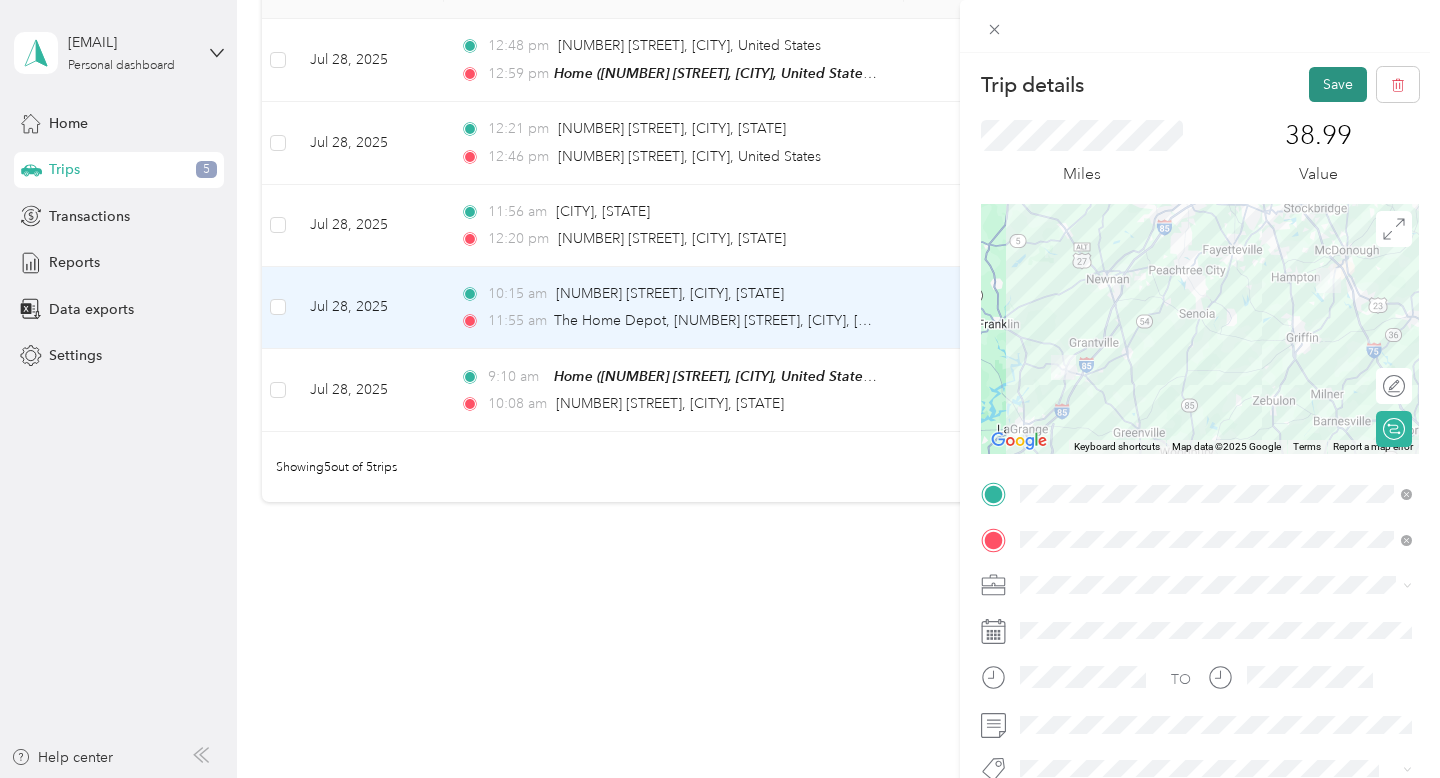 click on "Save" at bounding box center (1338, 84) 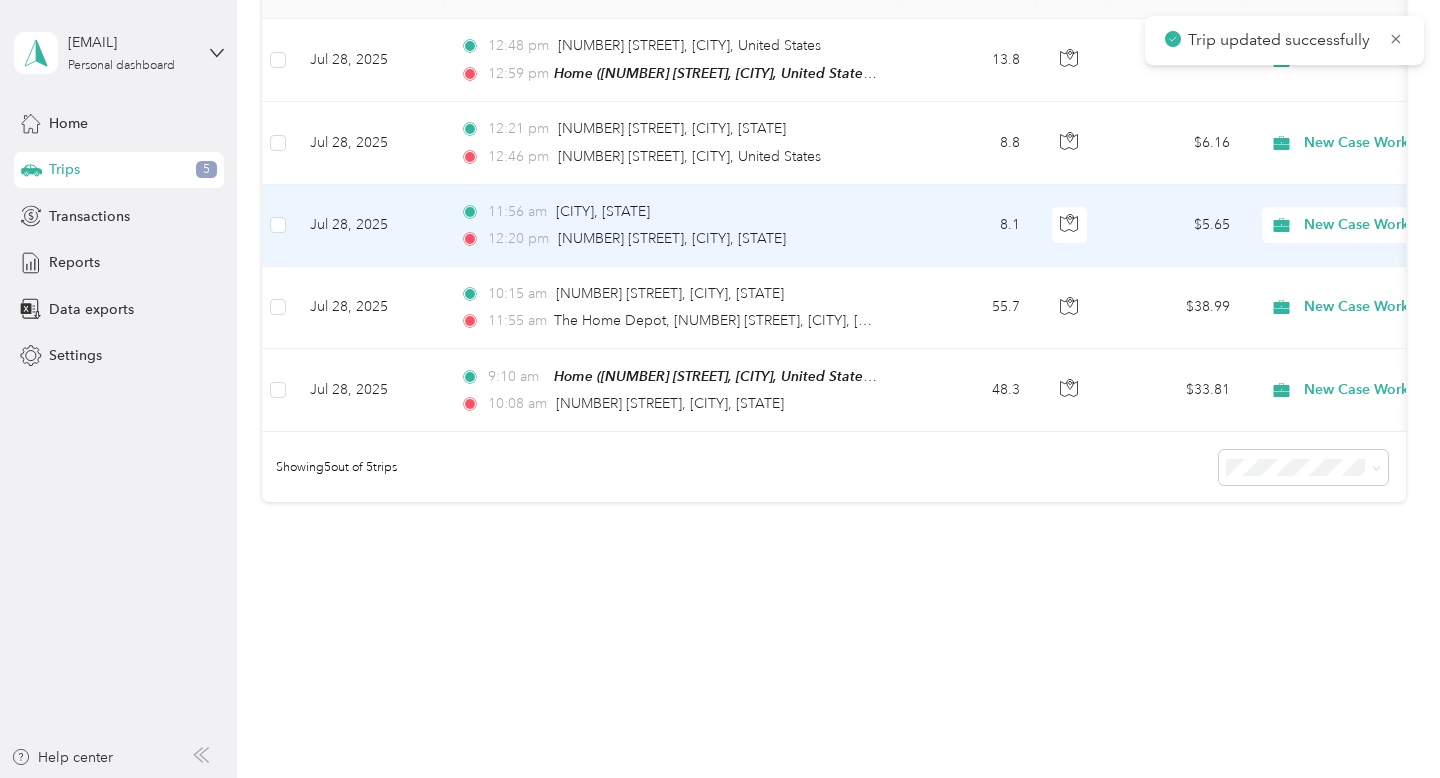 click on "[TIME] [CITY] [TIME] [NUMBER] [STREET], [CITY]" at bounding box center (674, 226) 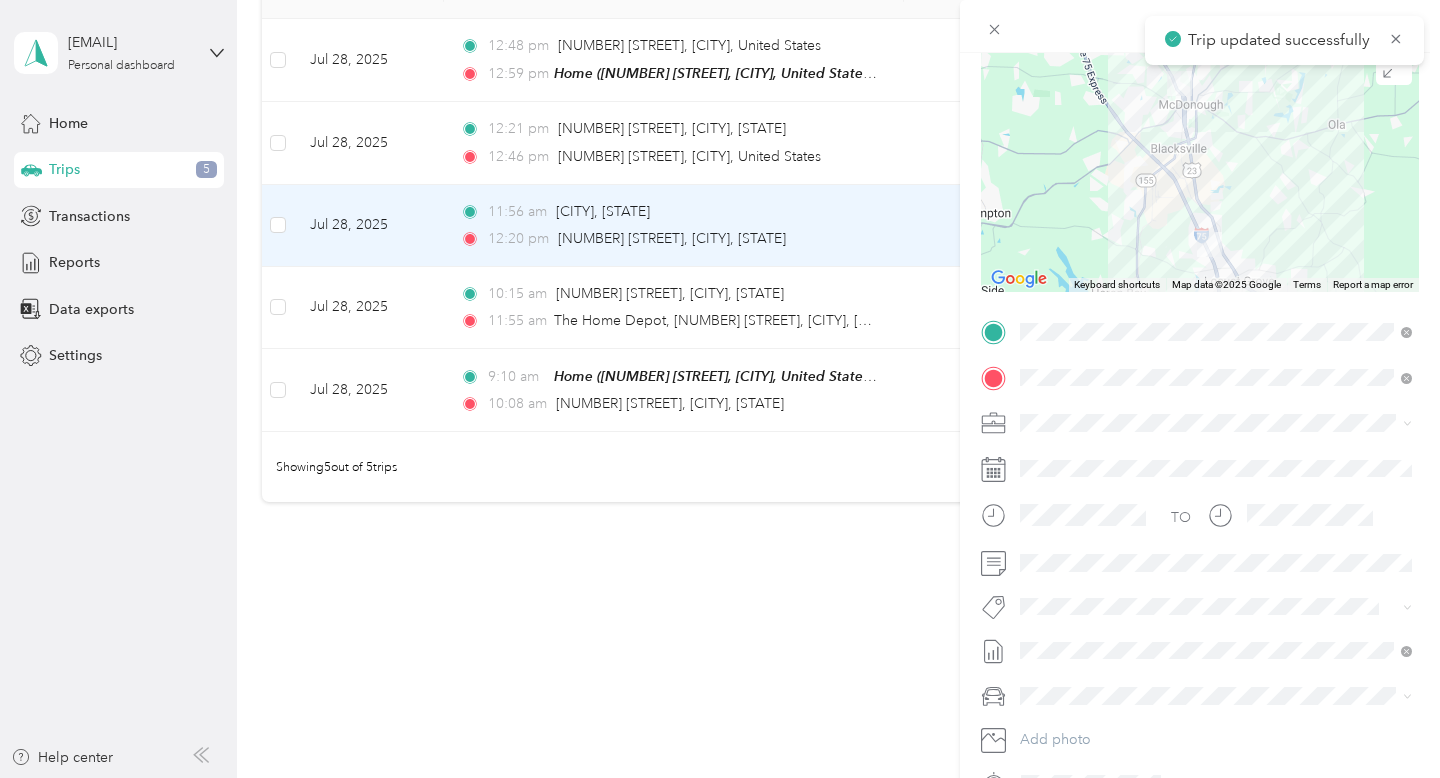 scroll, scrollTop: 256, scrollLeft: 0, axis: vertical 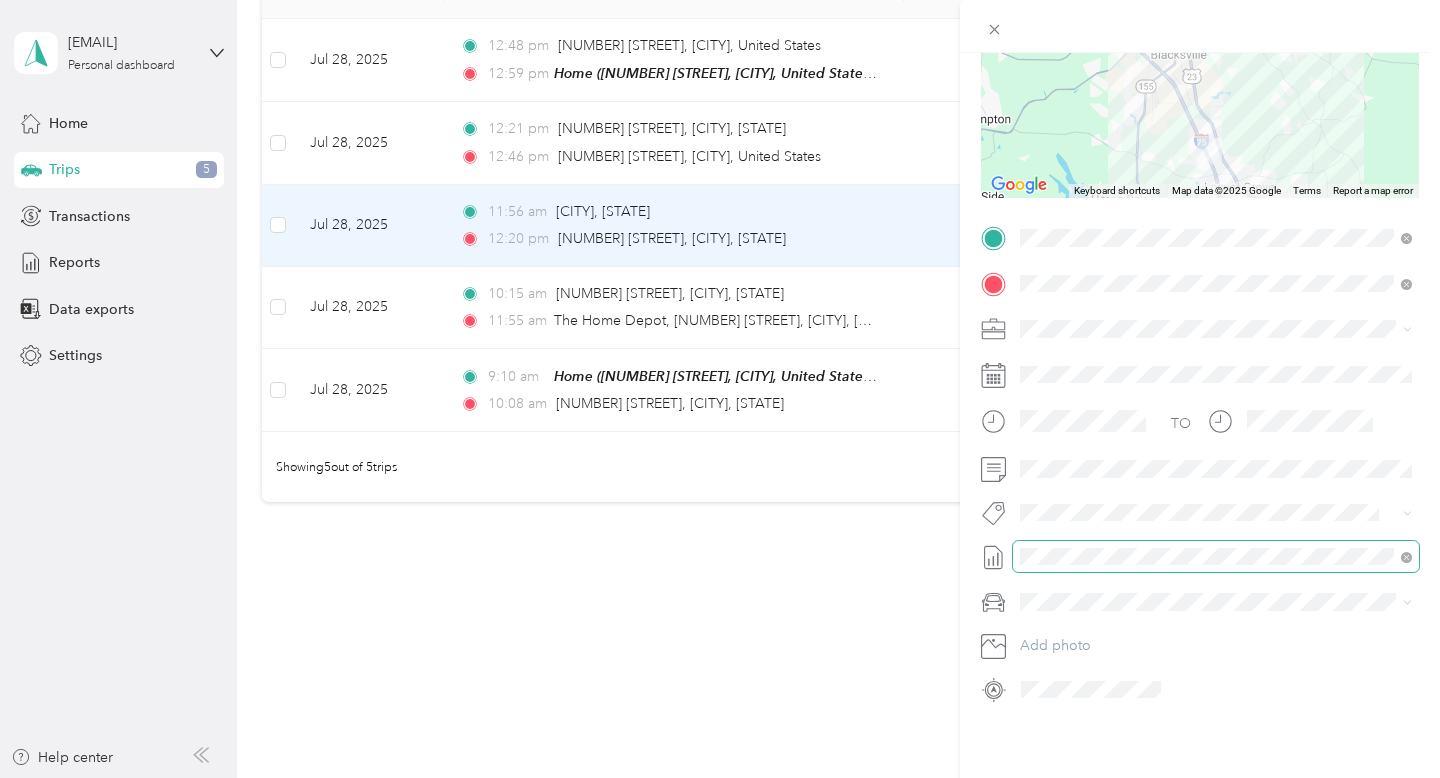click at bounding box center [1216, 557] 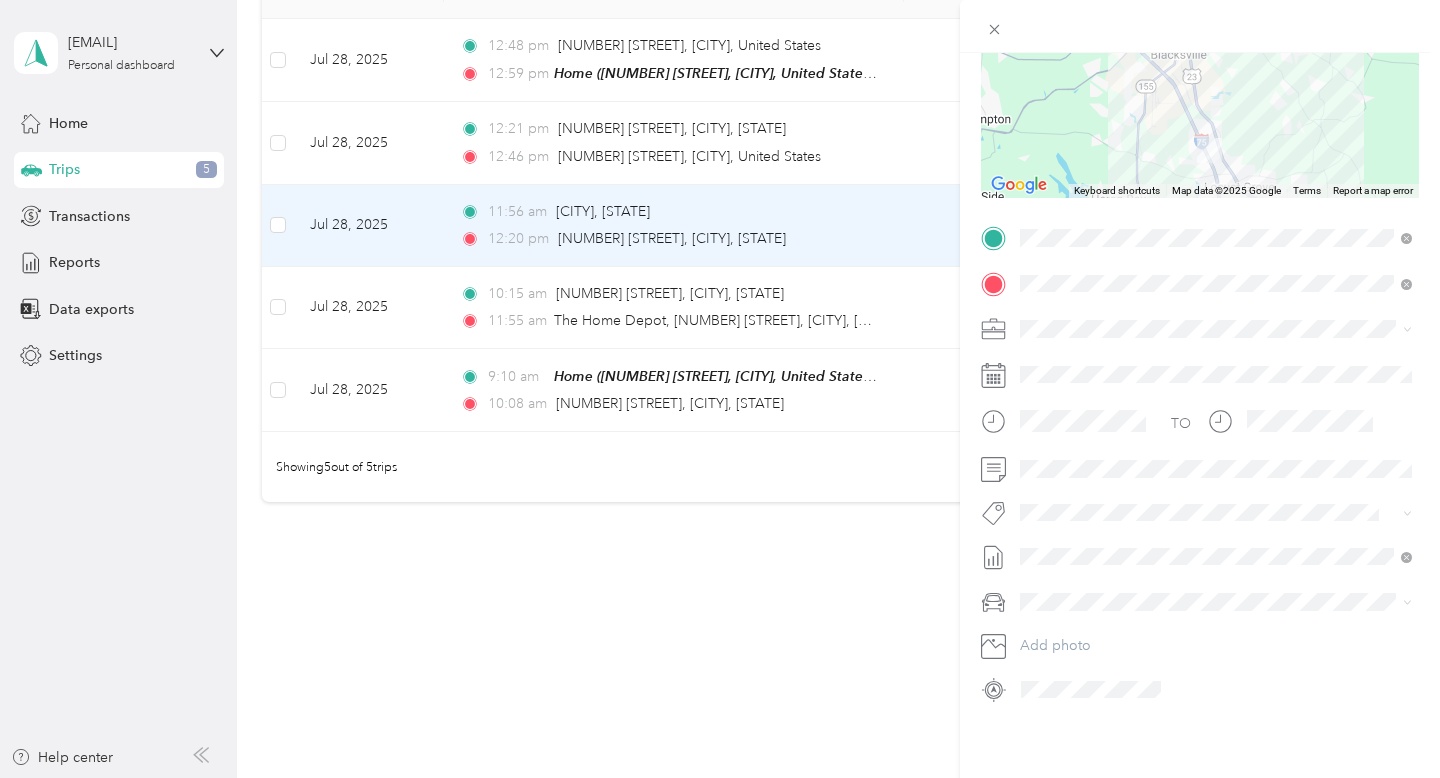 click on "new case work [MM]/[DD] to [MM]/[DD]  Draft" at bounding box center (1216, 339) 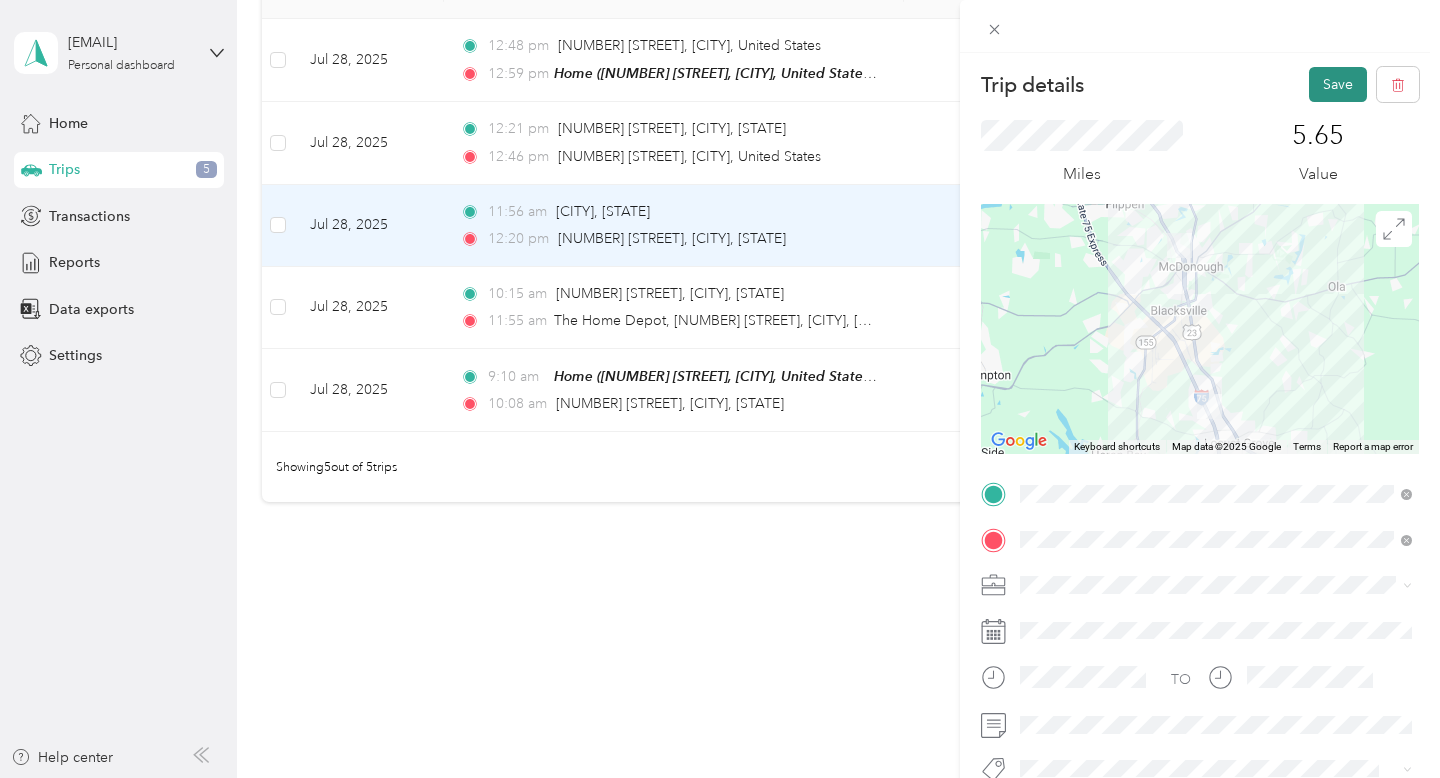 click on "Save" at bounding box center (1338, 84) 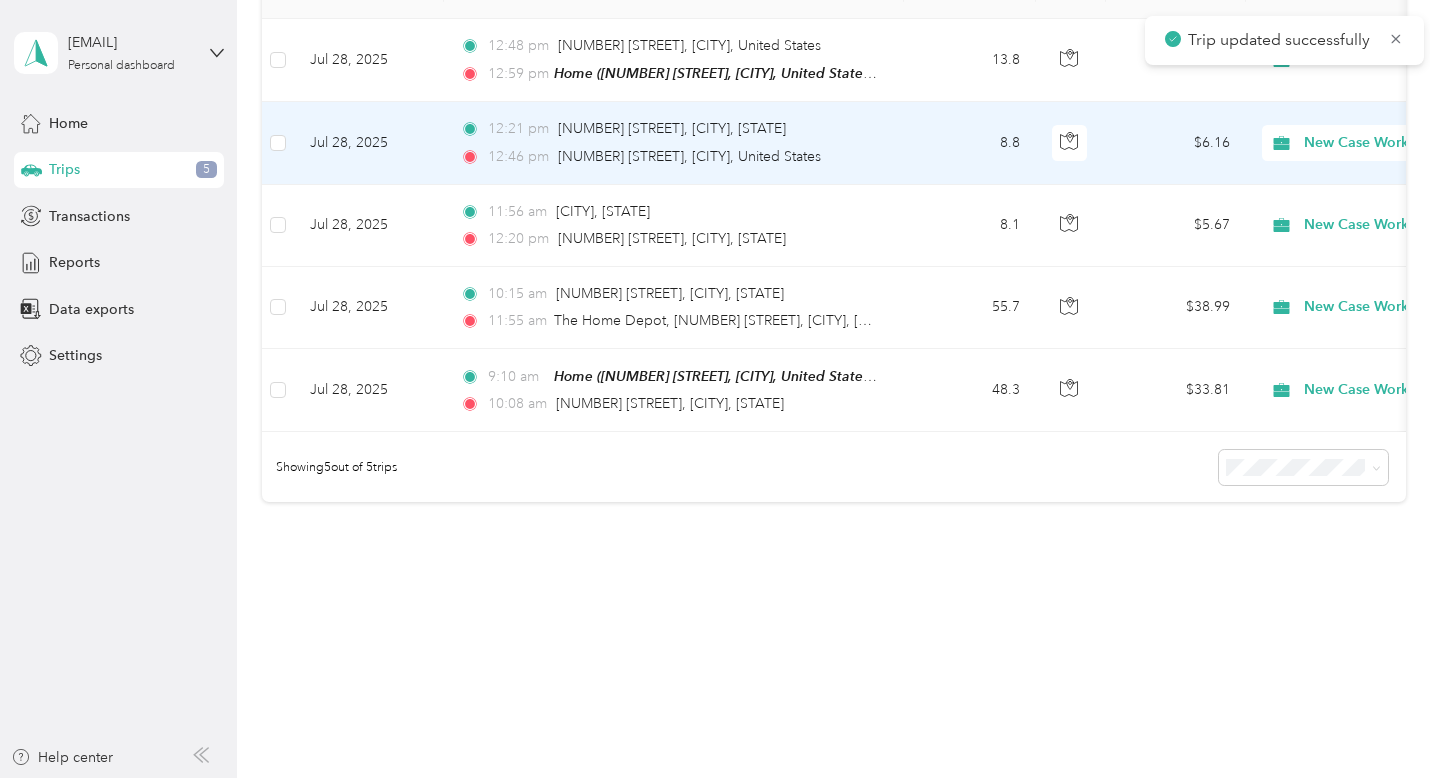 click on "8.8" at bounding box center (970, 143) 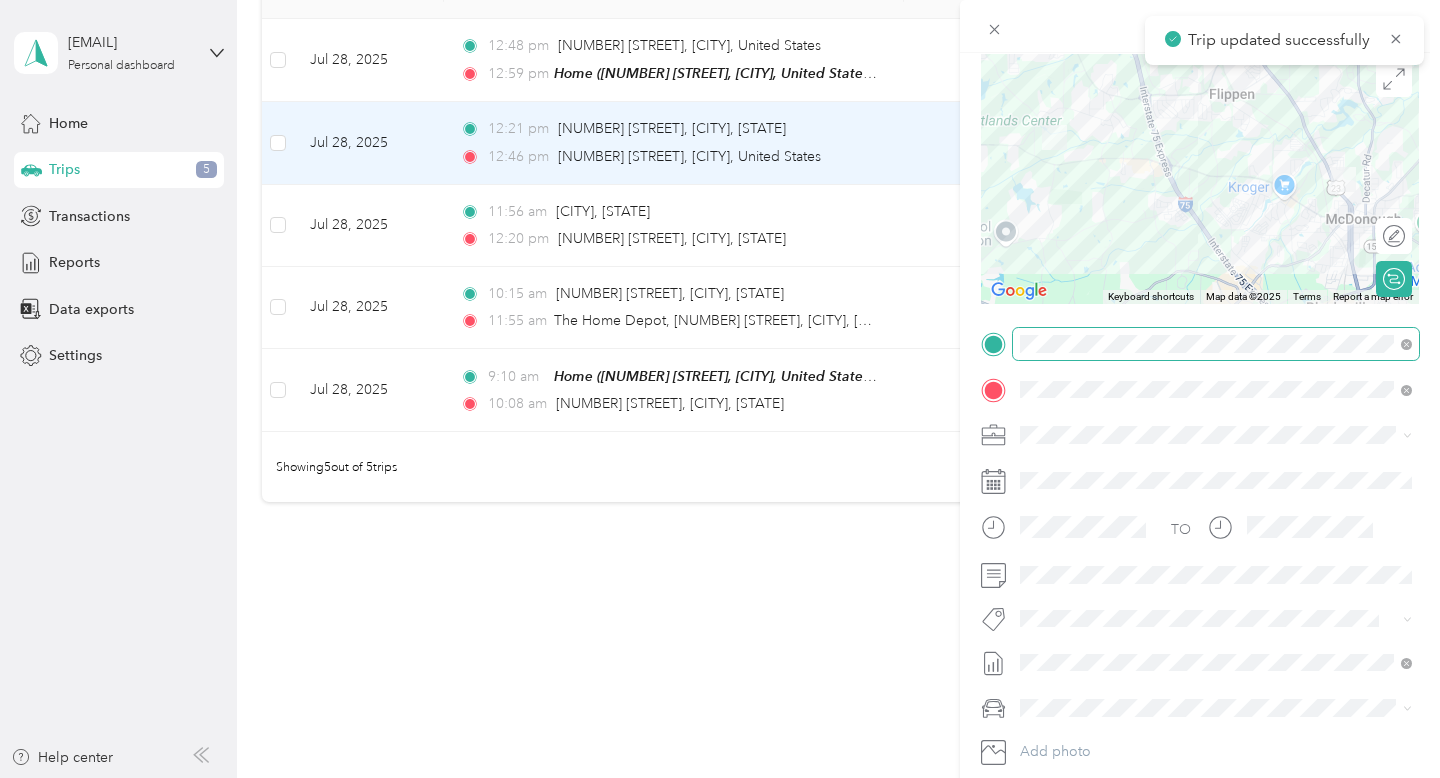scroll, scrollTop: 256, scrollLeft: 0, axis: vertical 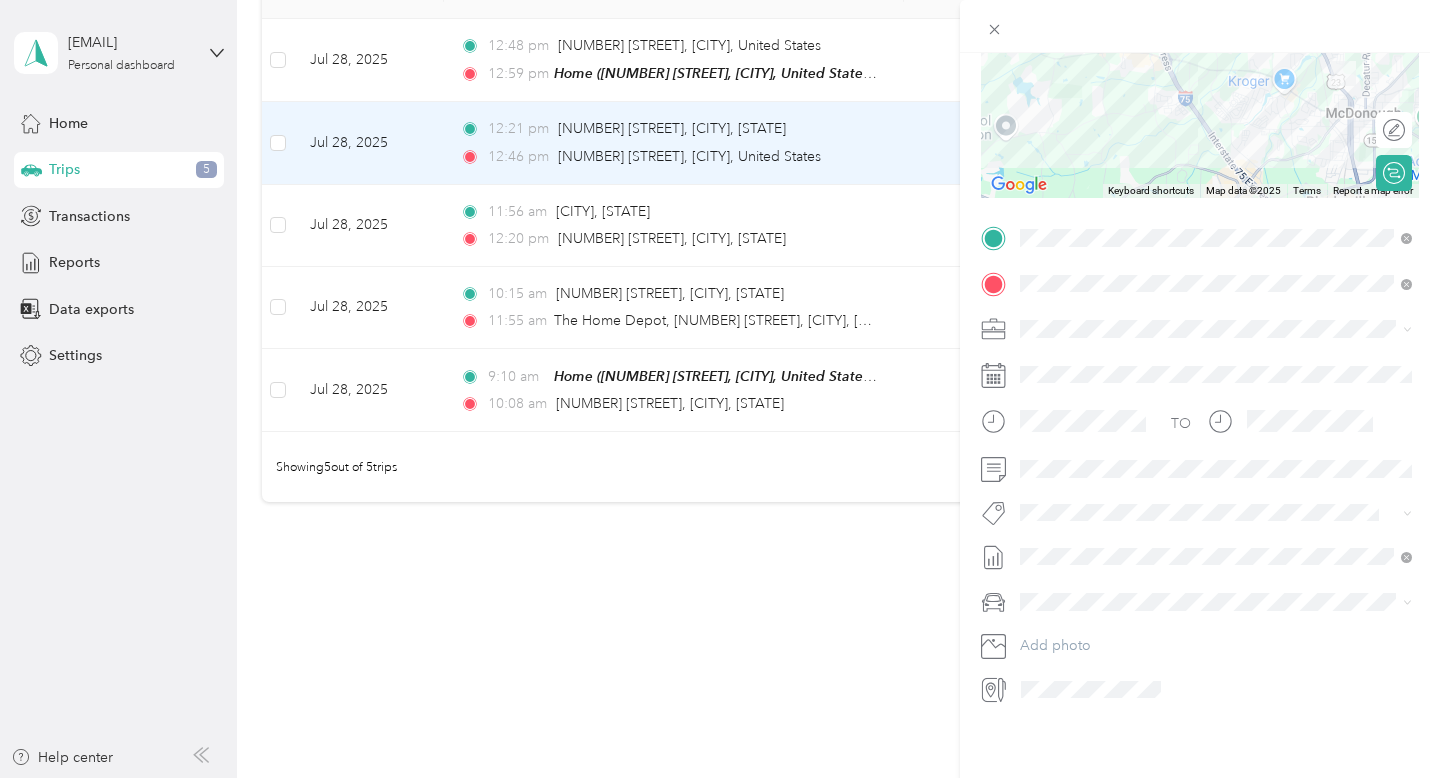 click on "new case work [MM]/[DD] to [MM]/[DD]  Draft" at bounding box center (1216, 328) 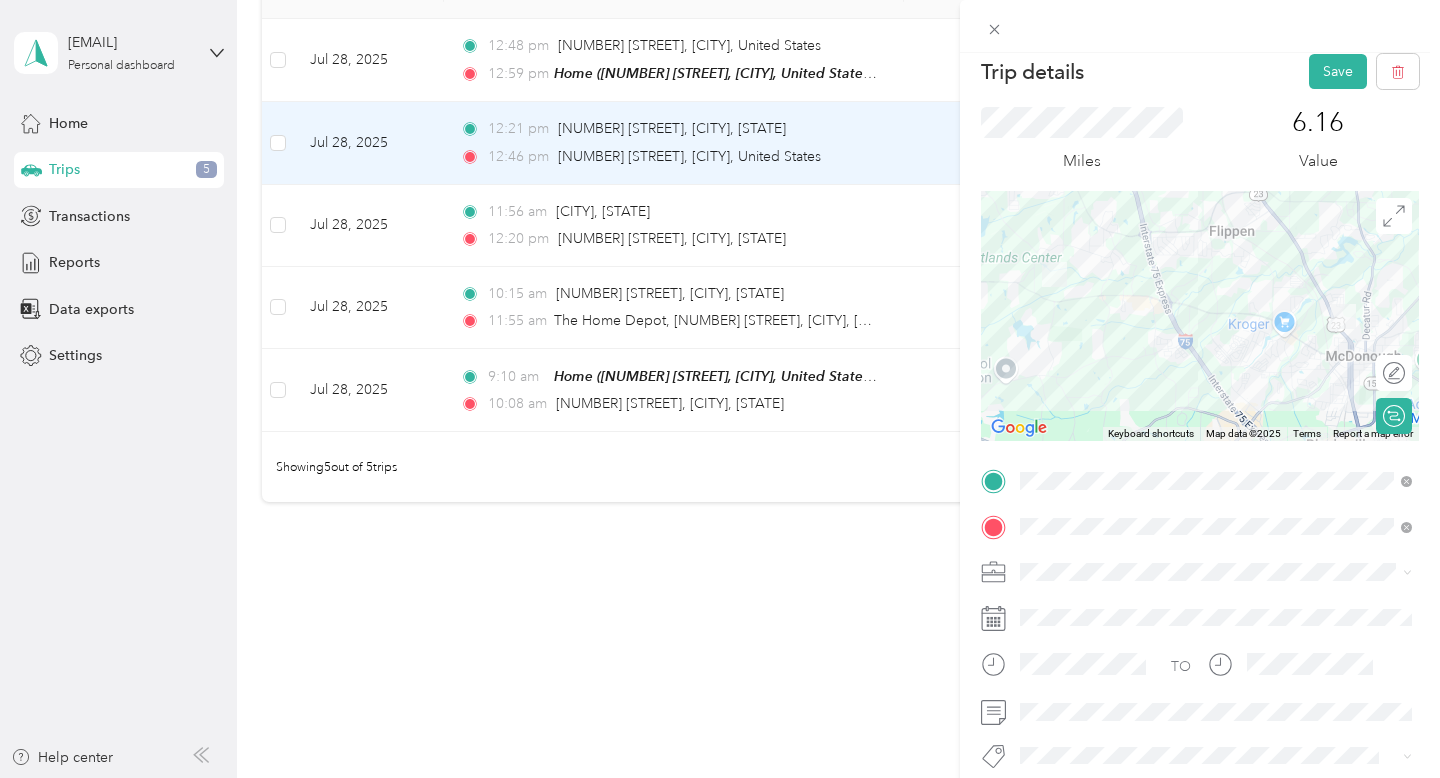 scroll, scrollTop: 0, scrollLeft: 0, axis: both 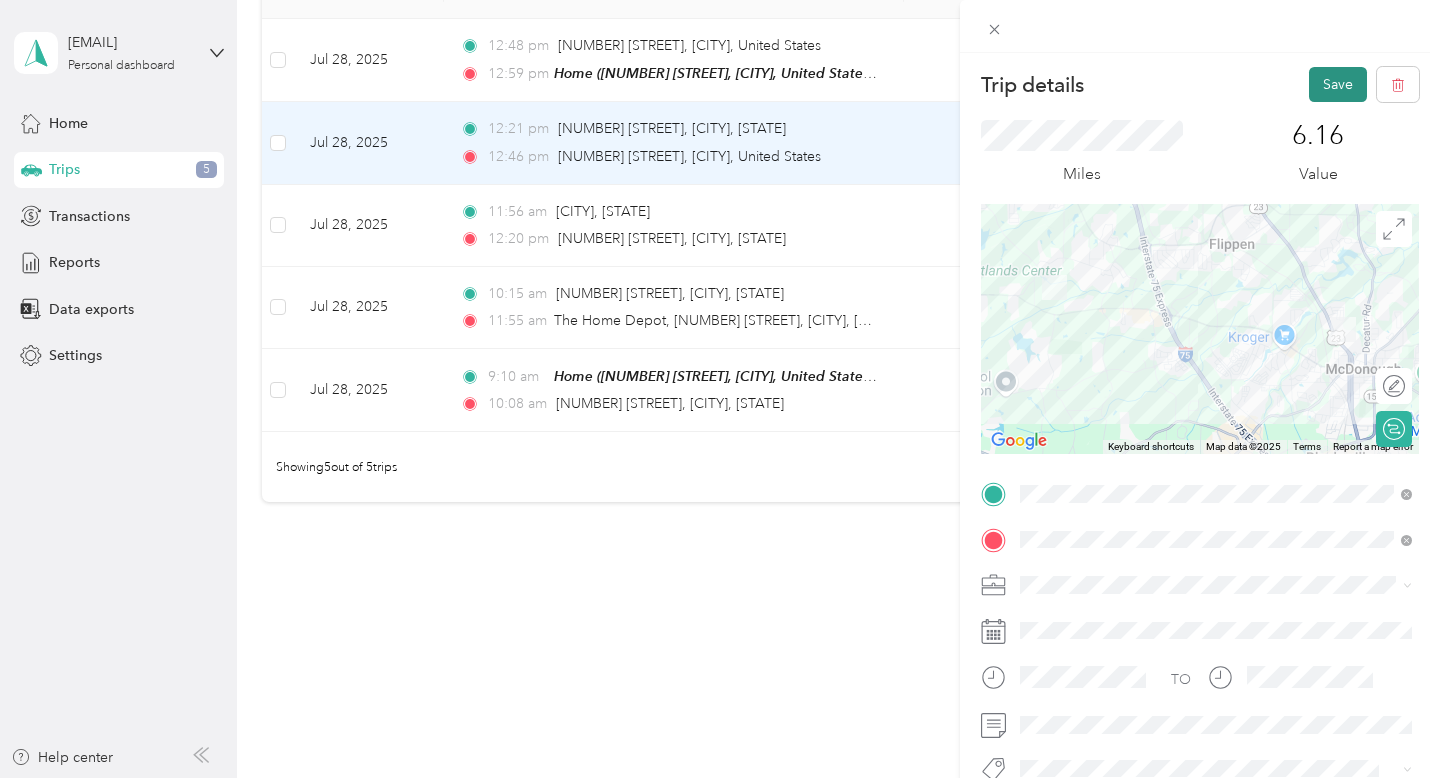 click on "Save" at bounding box center (1338, 84) 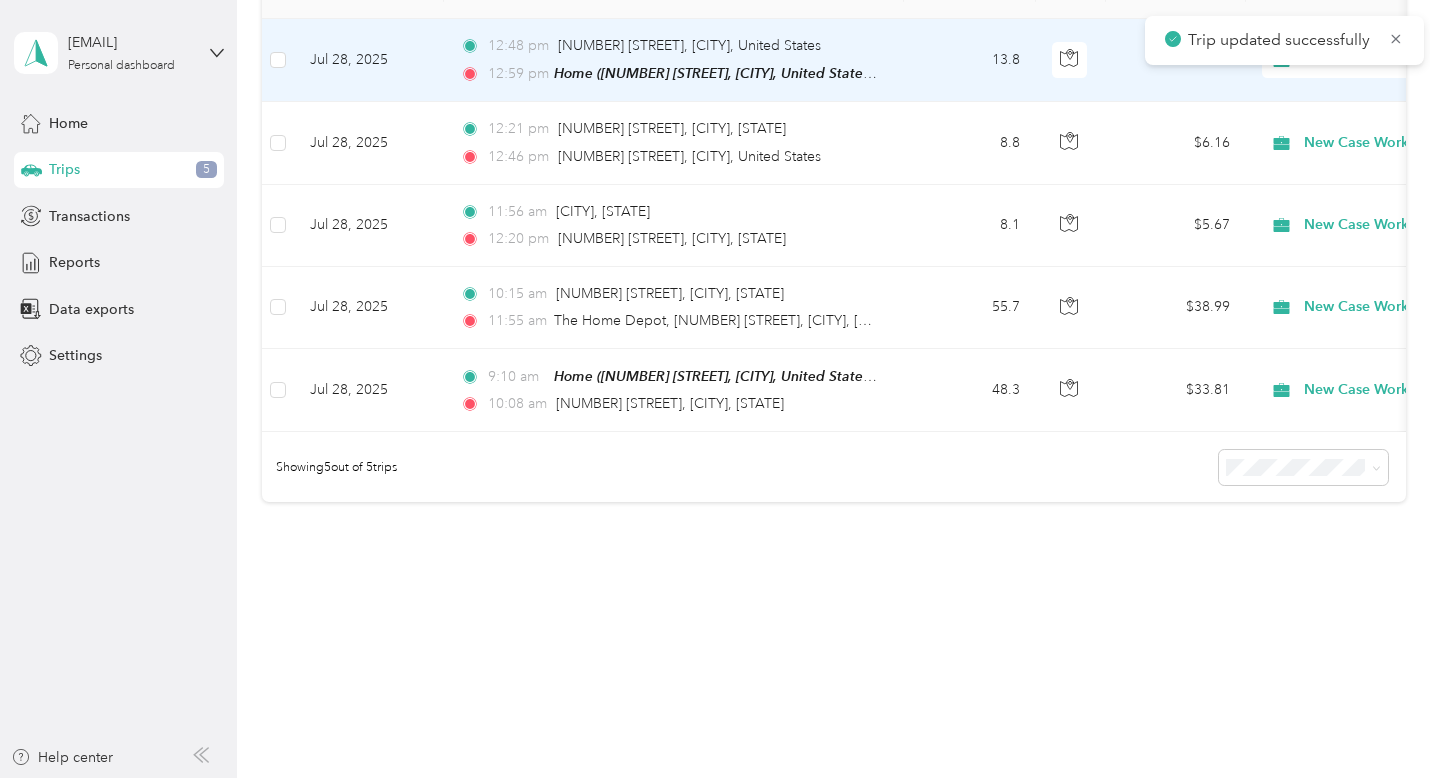 click on "13.8" at bounding box center (970, 60) 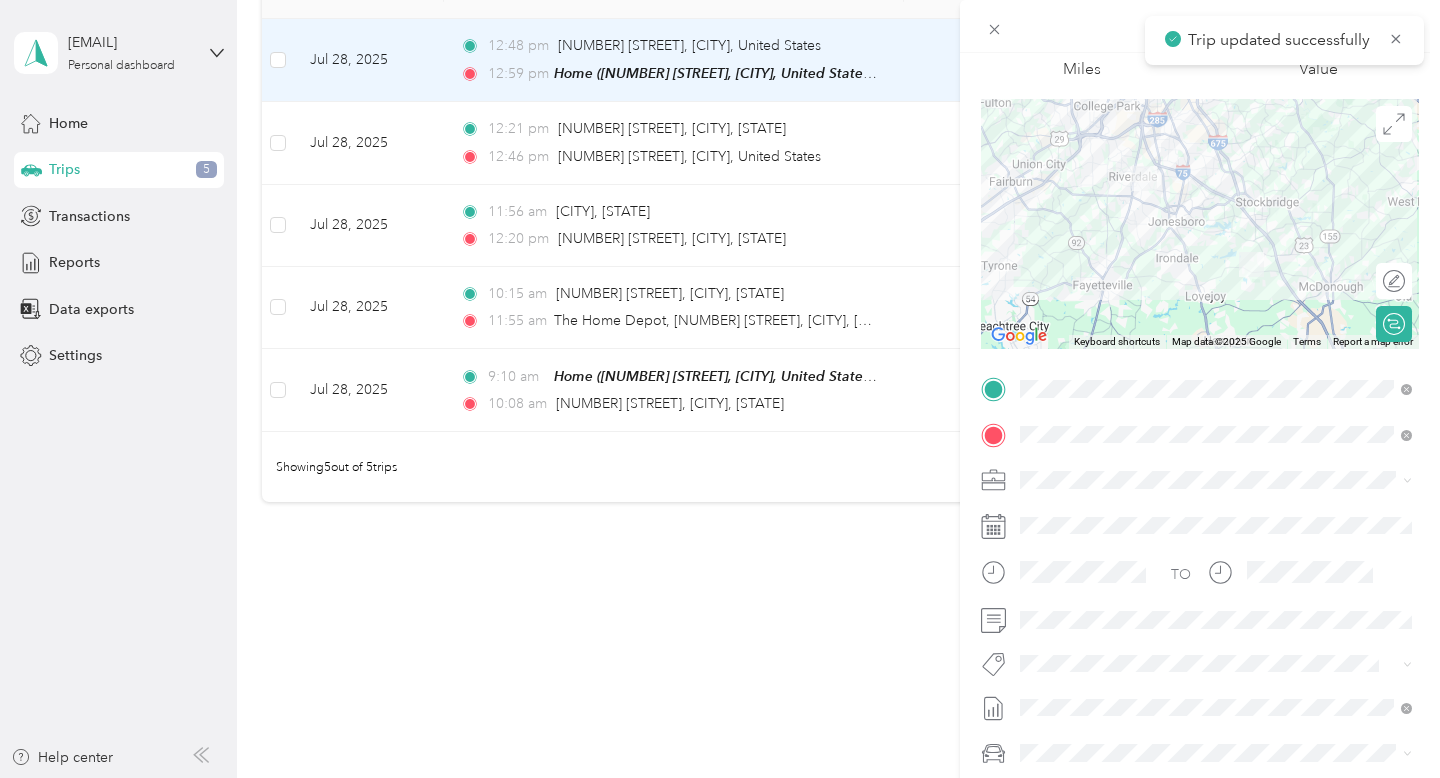 scroll, scrollTop: 256, scrollLeft: 0, axis: vertical 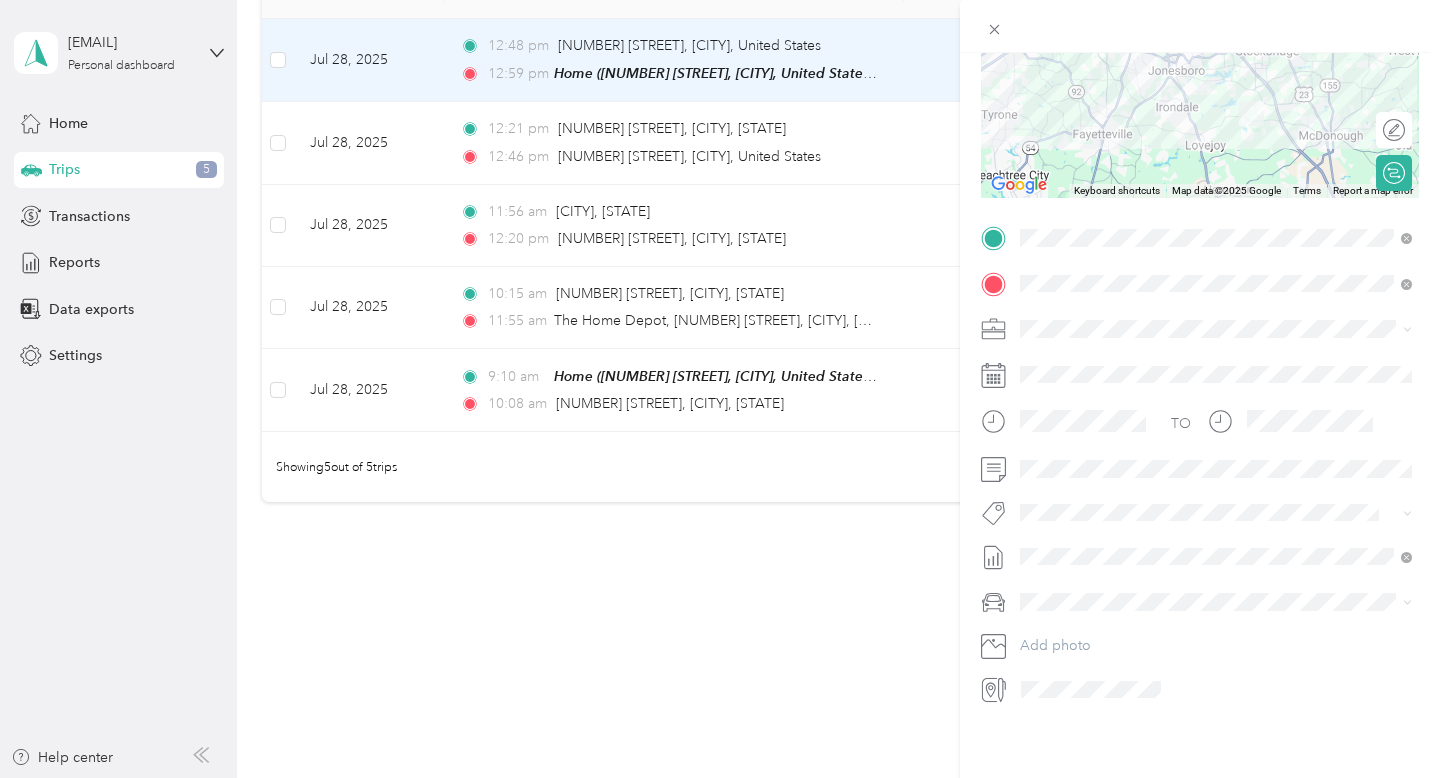 click on "None [MONTH] [YEAR] Draft new case work [MM]/[DD] to [MM]/[DD]  Draft [MONTH] [YEAR] Draft [MONTH] [YEAR] Draft NEW CASE WORK [MM]/[DD] TO [MM]/[DD] Draft [MONTH] [YEAR] Draft [MONTH] [YEAR] Draft [MONTH] [YEAR] Draft [MONTH] [YEAR] Draft [MONTH] [YEAR] Draft NEW CASE WORK [MM]/[DD] TO [MM]/[DD] Draft [MONTH] [YEAR] Draft [ID]-[NUMBER] Draft [MONTH] [YEAR] Draft [MONTH] [YEAR] Draft [MONTH] [YEAR] Draft [MONTH] [YEAR] Draft [MONTH] [YEAR] Draft [MONTH] [YEAR] Draft [MONTH]. [YEAR] Draft [MONTH]. [DAY]th - [DAY] [YEAR] Draft [MONTH] [DAY] - [DAY] Draft [MONTH] [DAY] to [DAY] Draft [MONTH]. [DAY] - [DAY] Draft [MM]/[DD] to [MM]/[DD] Draft [MM]/[DD] to [MM]/[DD] Draft [ID] Draft [MONTH]. [DAY] - [DAY] Draft" at bounding box center (1216, 388) 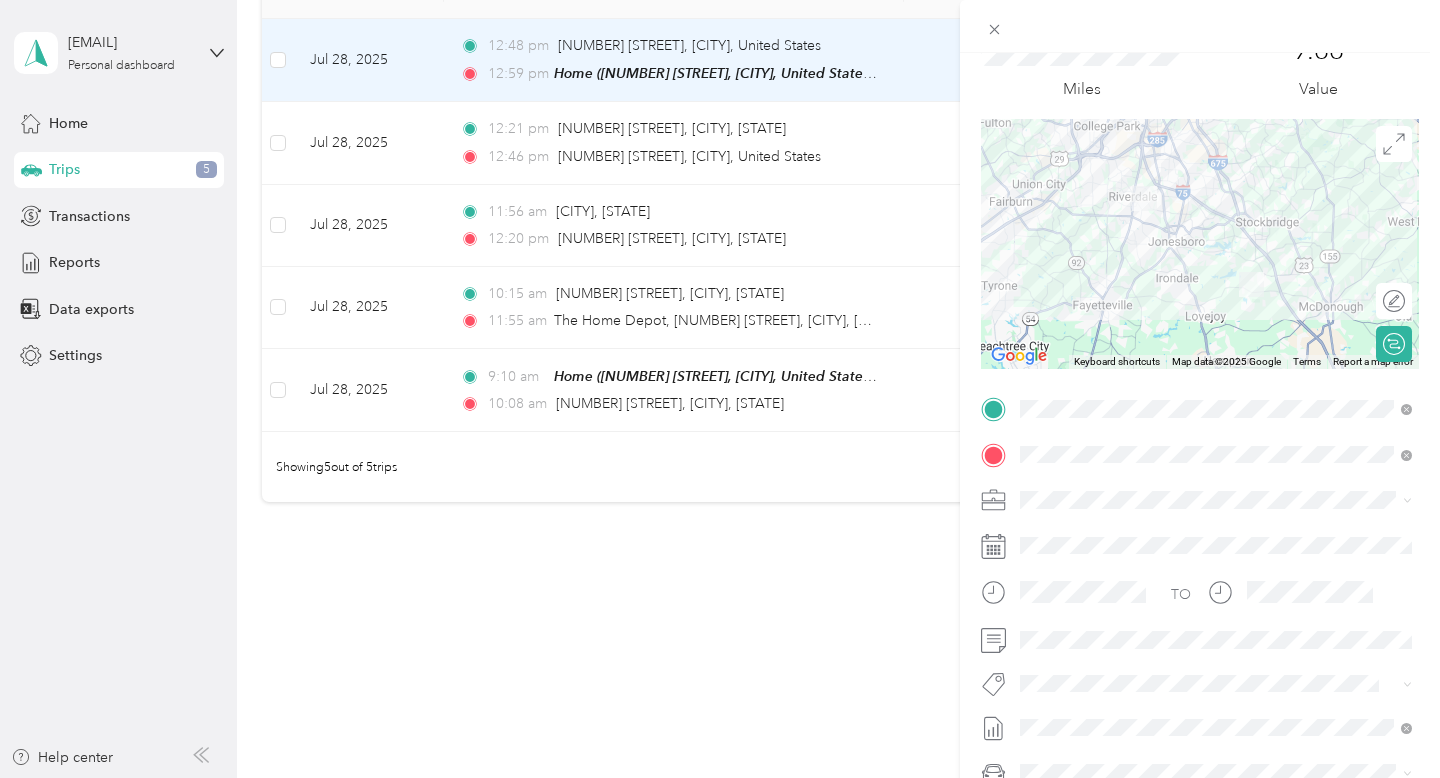 scroll, scrollTop: 0, scrollLeft: 0, axis: both 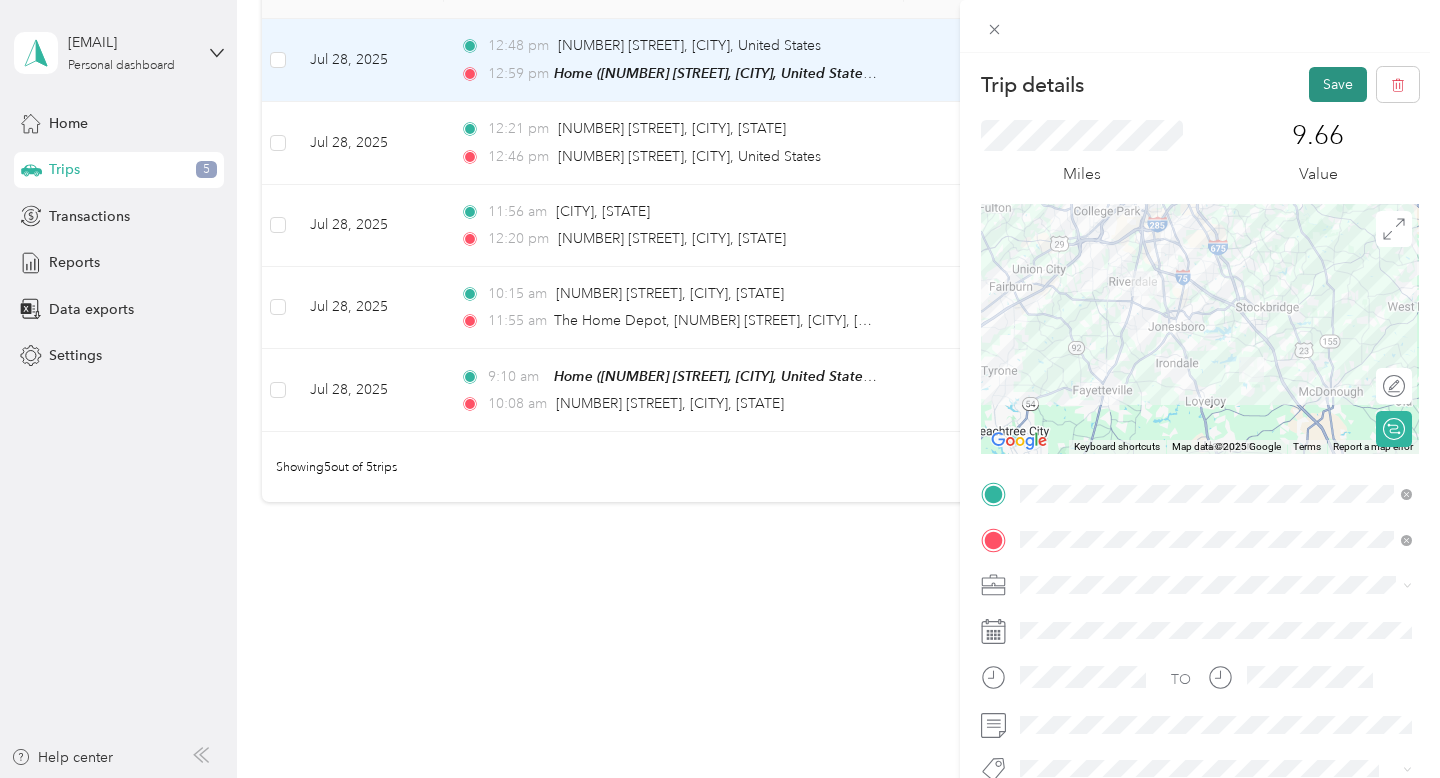 click on "Save" at bounding box center (1338, 84) 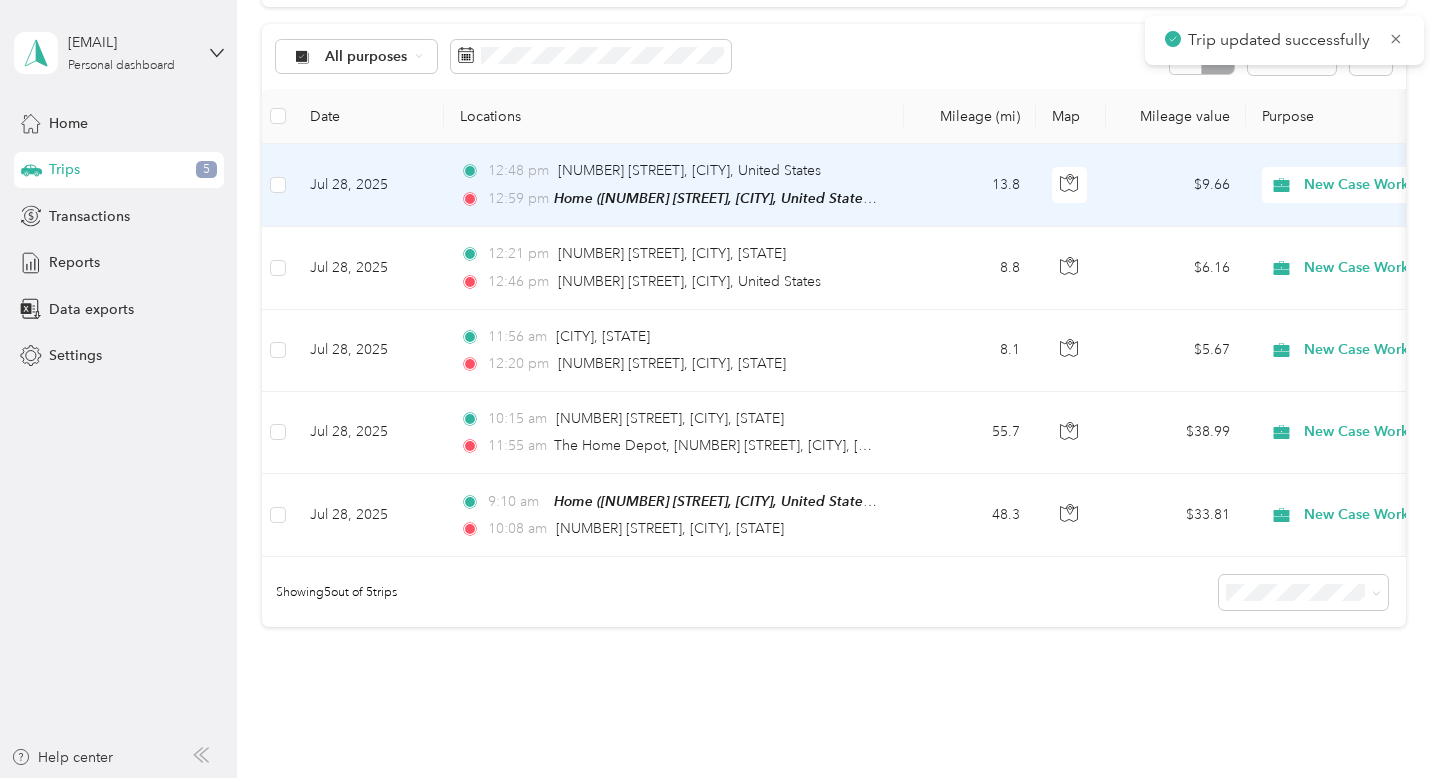 scroll, scrollTop: 0, scrollLeft: 0, axis: both 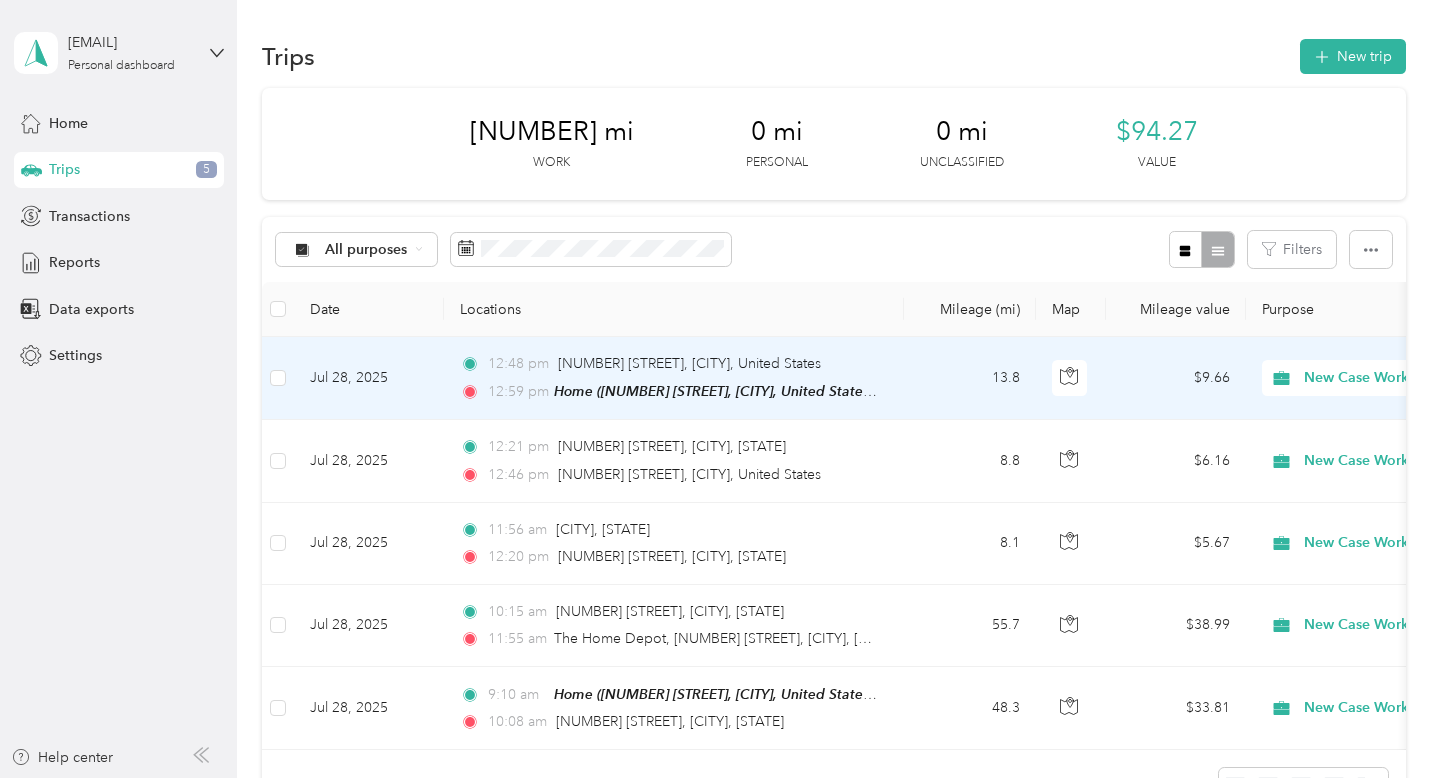 click on "13.8" at bounding box center (970, 378) 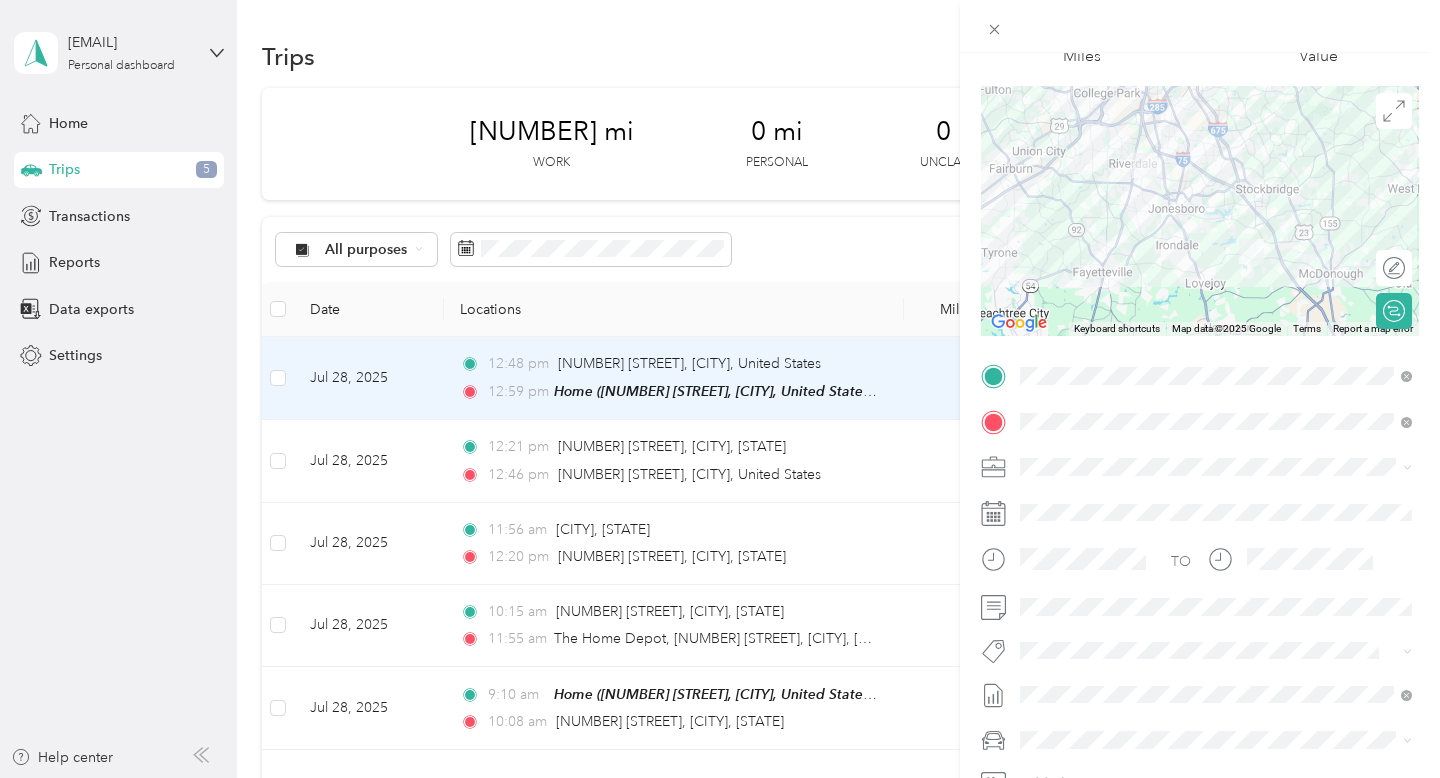 scroll, scrollTop: 256, scrollLeft: 0, axis: vertical 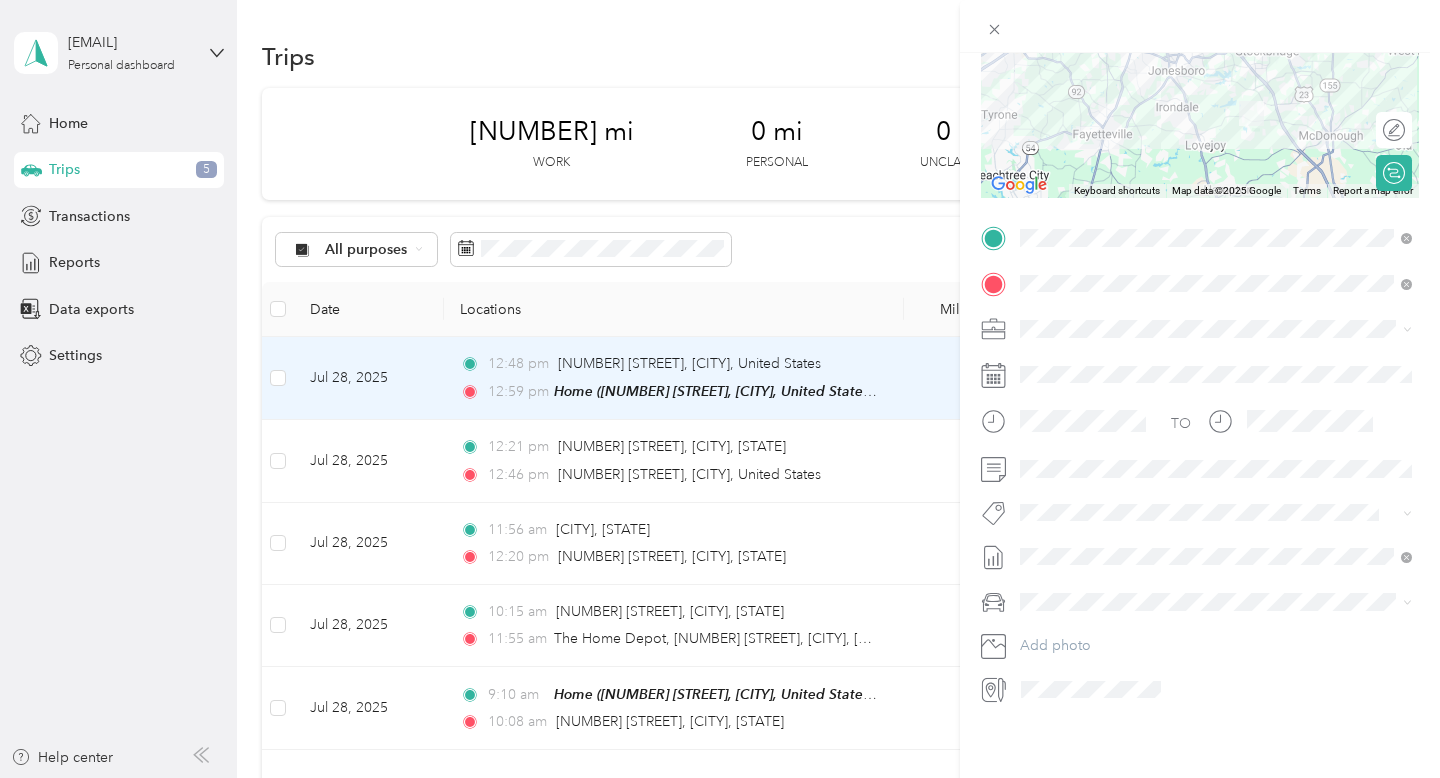 click on "Trip details Save This trip cannot be edited because it is either under review, approved, or paid. Contact your Team Manager to edit it. Miles [NUMBER] Value  ← Move left → Move right ↑ Move up ↓ Move down + Zoom in - Zoom out Home Jump left by [PERCENTAGE]% End Jump right by [PERCENTAGE]% Page Up Jump up by [PERCENTAGE]% Page Down Jump down by [PERCENTAGE]% Keyboard shortcuts Map Data Map data ©[YEAR] Map data ©[YEAR] [NUMBER] km  Click to toggle between metric and imperial units Terms Report a map error Edit route Calculate route TO Add photo" at bounding box center [720, 389] 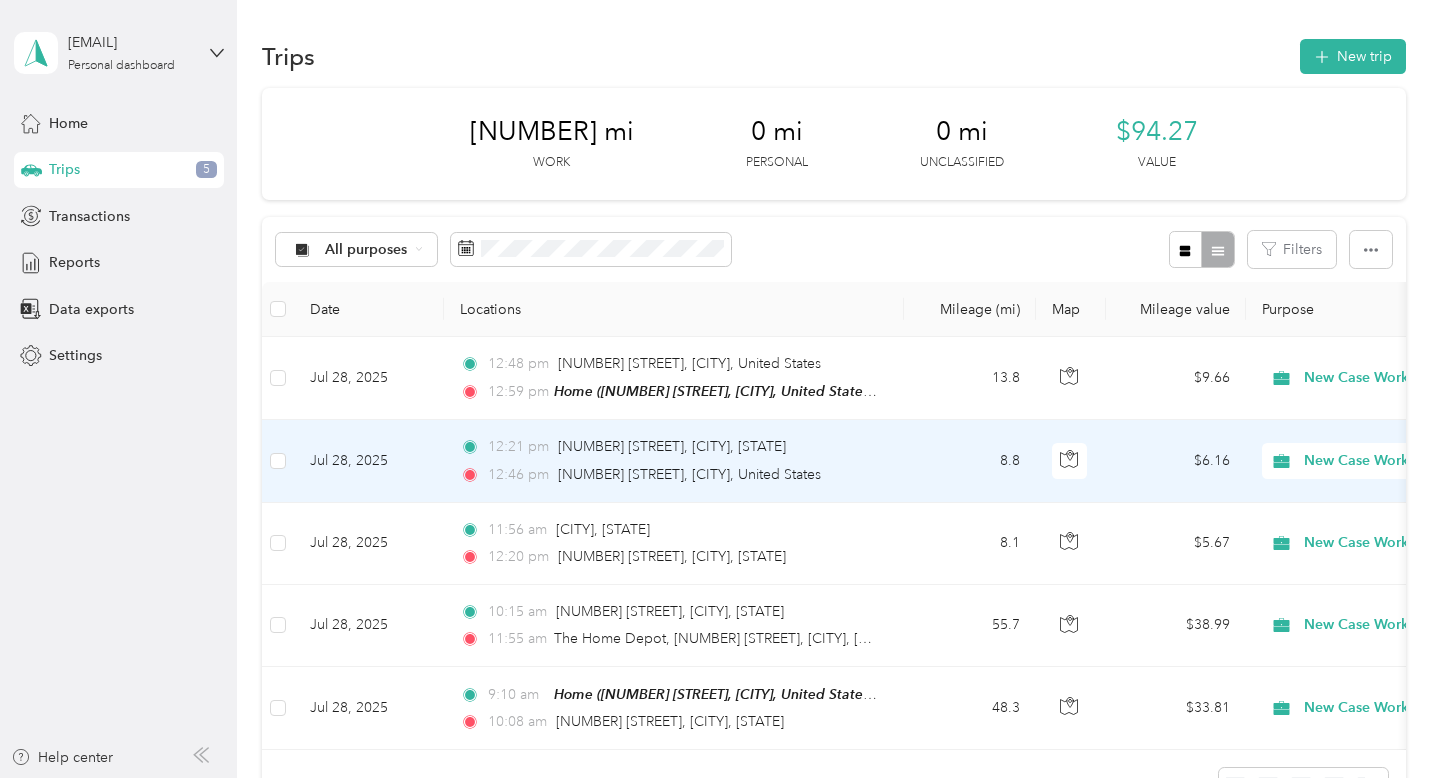 click on "[TIME] [STREET], [CITY], United States" at bounding box center [670, 475] 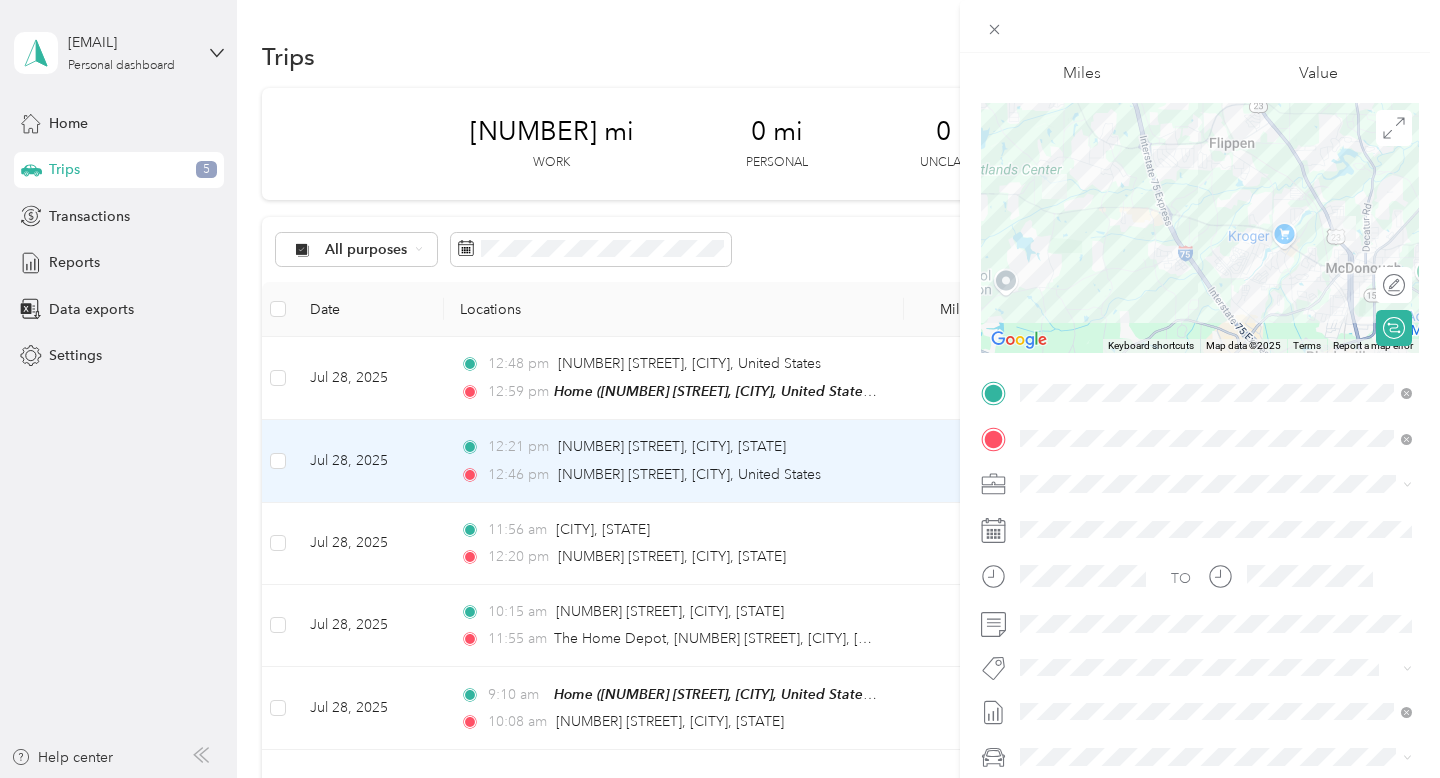 scroll, scrollTop: 256, scrollLeft: 0, axis: vertical 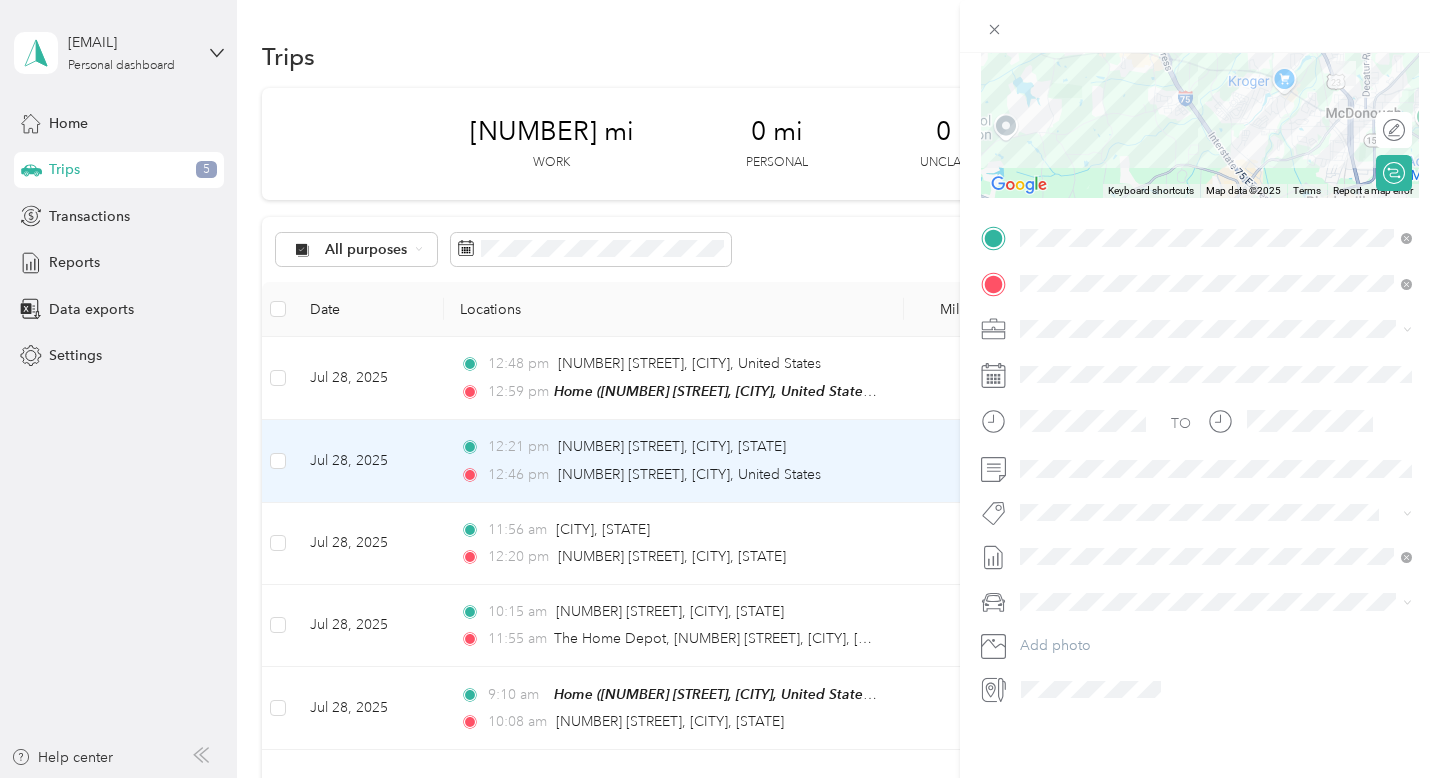 click on "Trip details Save This trip cannot be edited because it is either under review, approved, or paid. Contact your Team Manager to edit it. Miles [NUMBER] Value  ← Move left → Move right ↑ Move up ↓ Move down + Zoom in - Zoom out Home Jump left by [PERCENTAGE]% End Jump right by [PERCENTAGE]% Page Up Jump up by [PERCENTAGE]% Page Down Jump down by [PERCENTAGE]% Keyboard shortcuts Map Data Map data ©[YEAR] Map data ©[YEAR] [NUMBER] km  Click to toggle between metric and imperial units Terms Report a map error Edit route Calculate route TO Add photo" at bounding box center (720, 389) 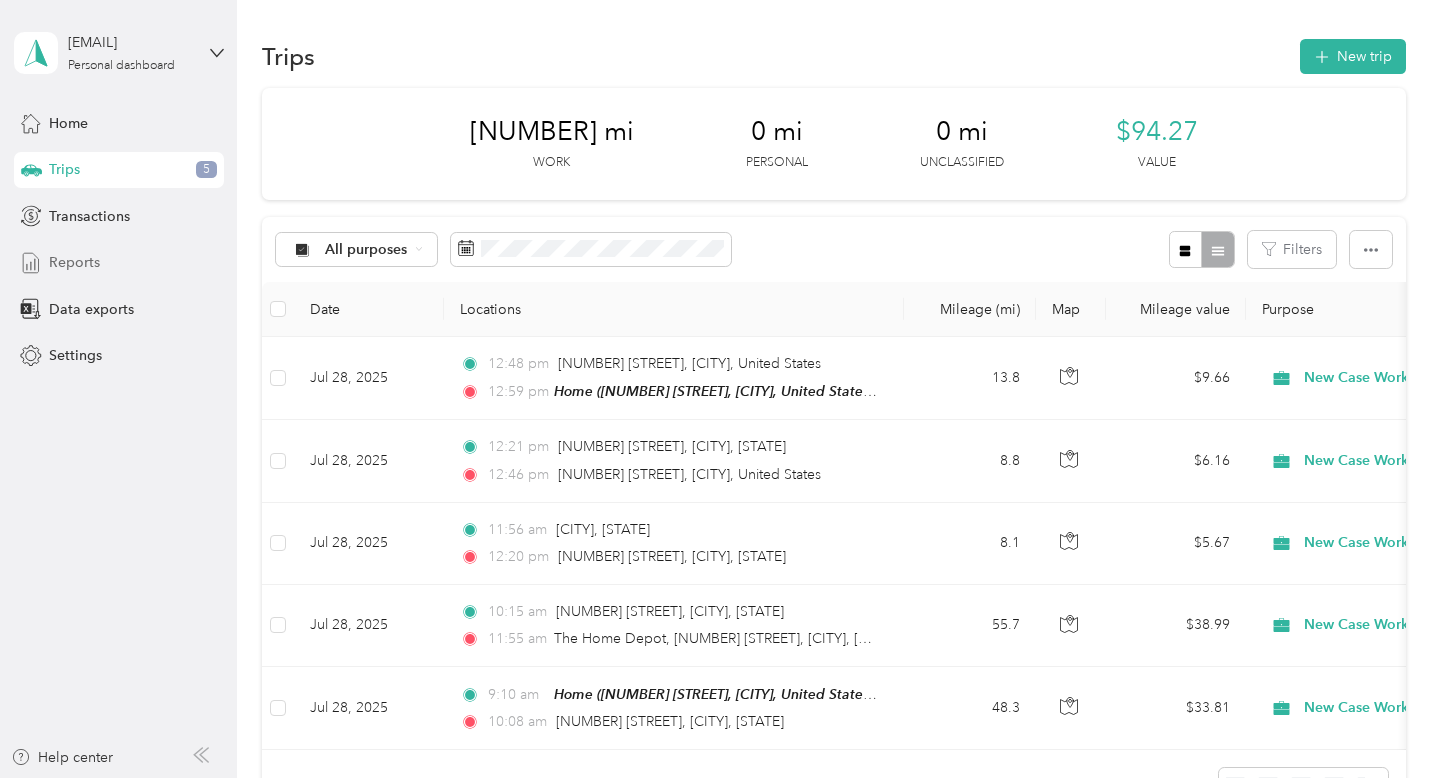 click on "Reports" at bounding box center (119, 263) 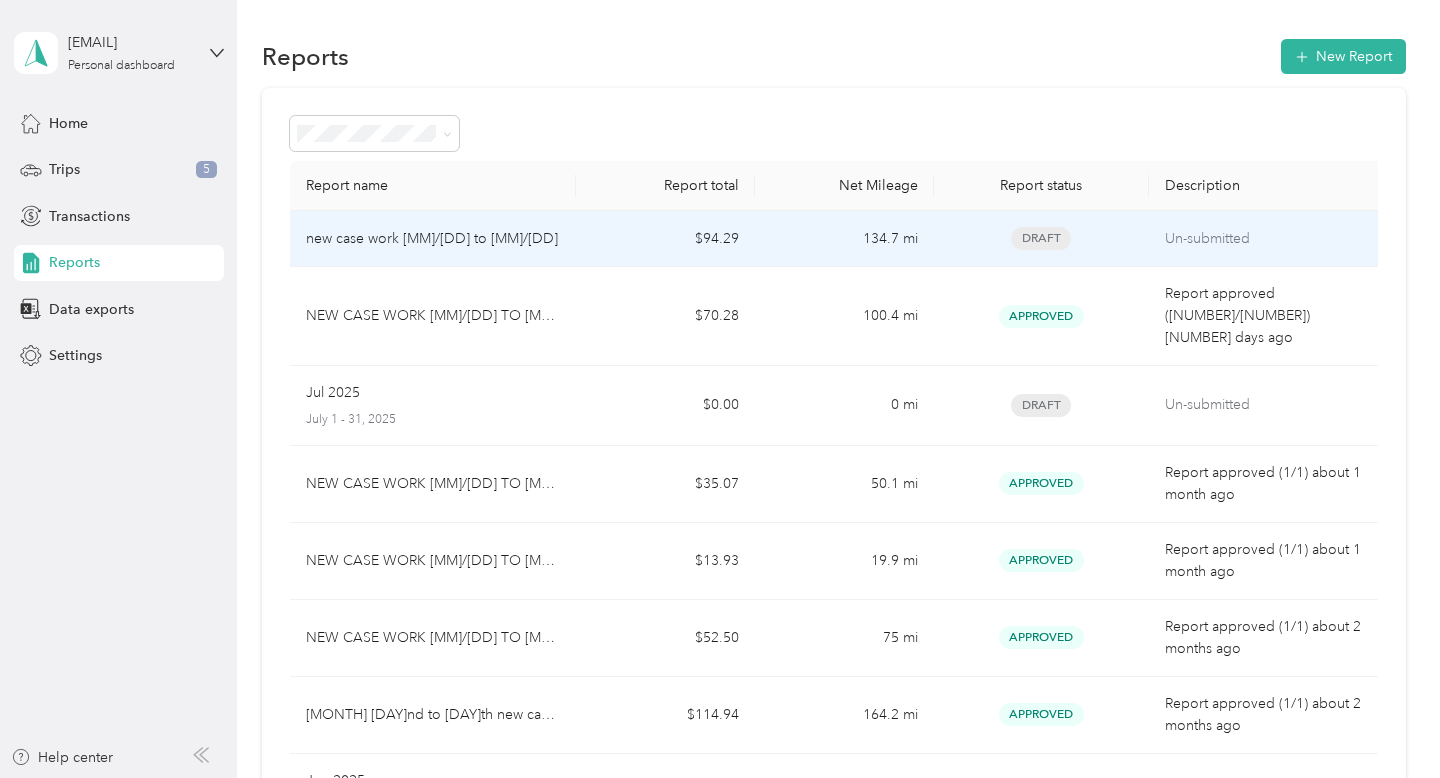 click on "134.7 mi" at bounding box center (844, 239) 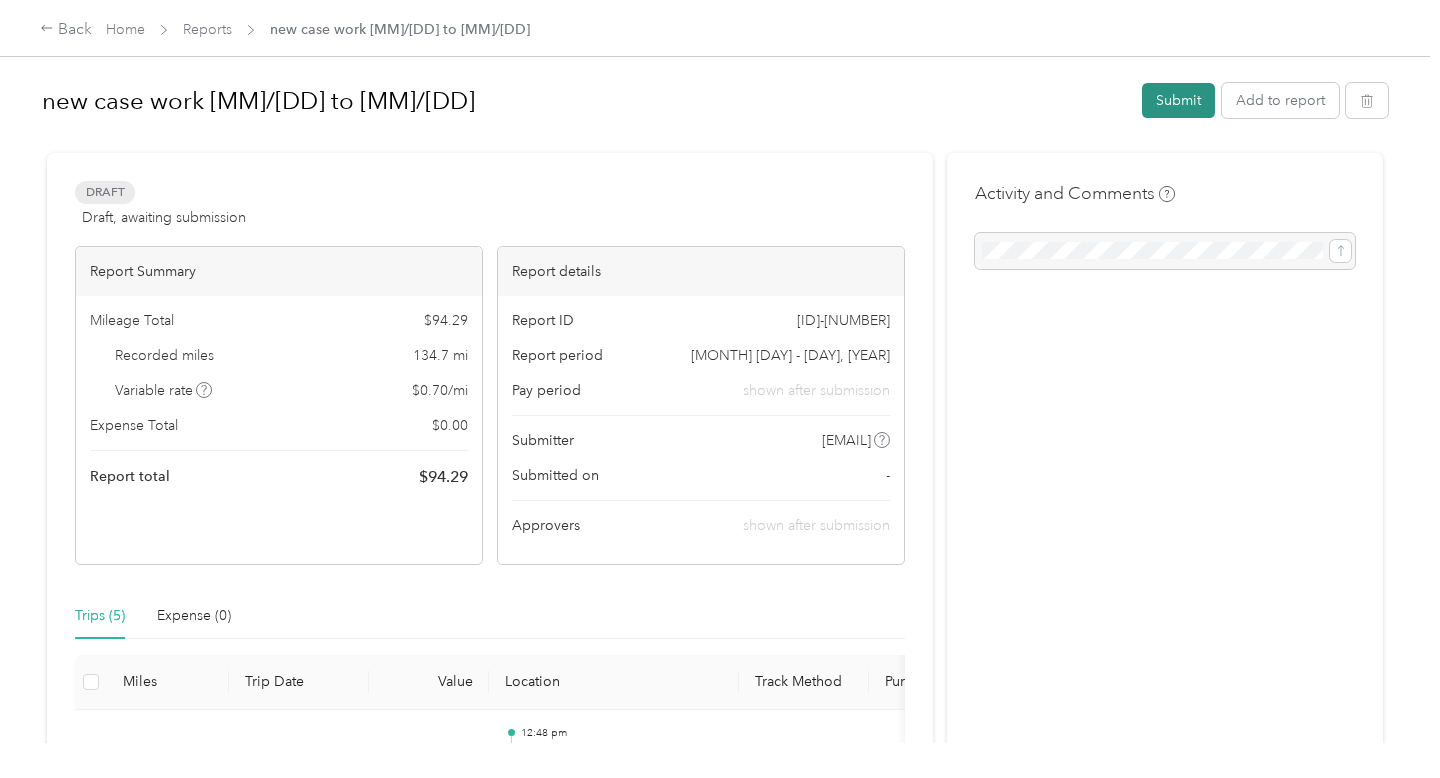 click on "Submit" at bounding box center (1178, 100) 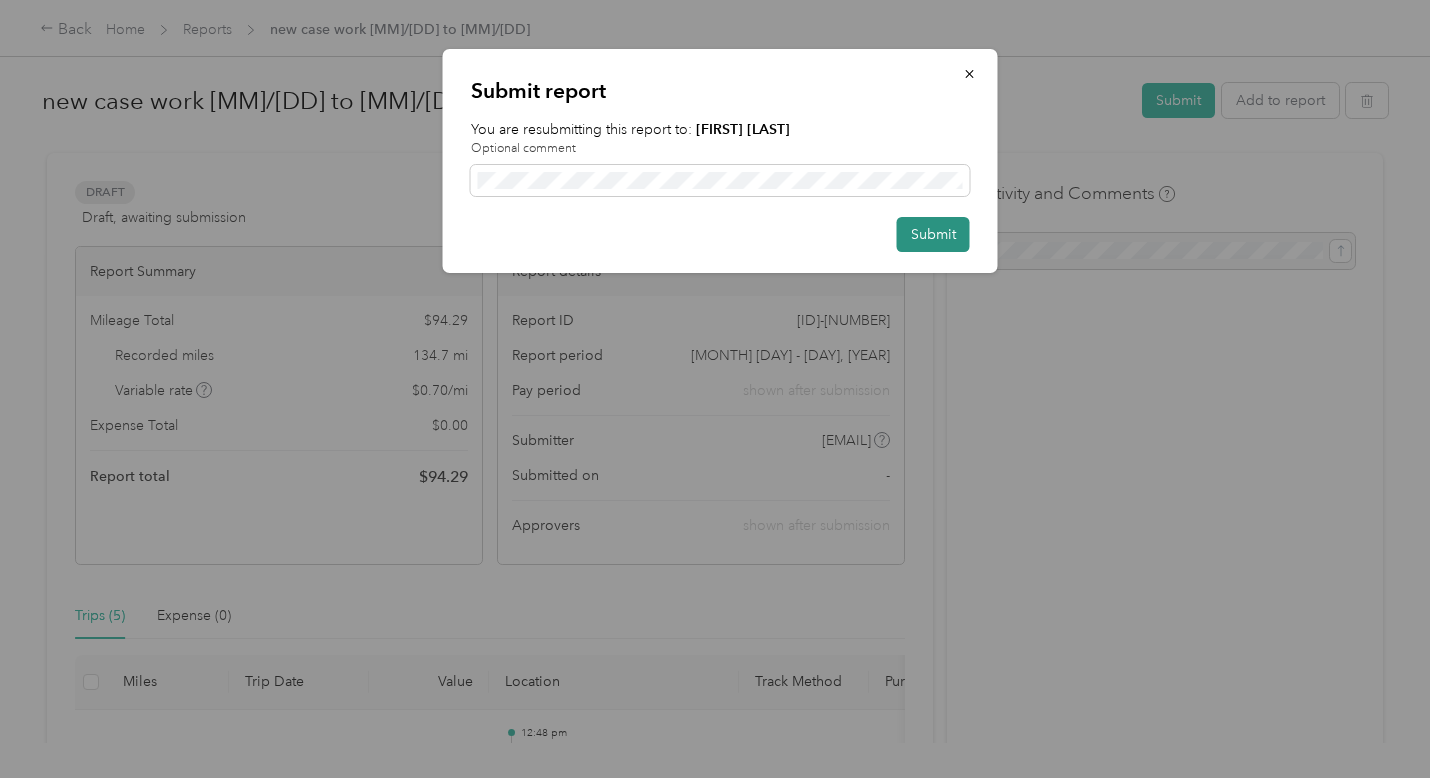 click on "Submit" at bounding box center [933, 234] 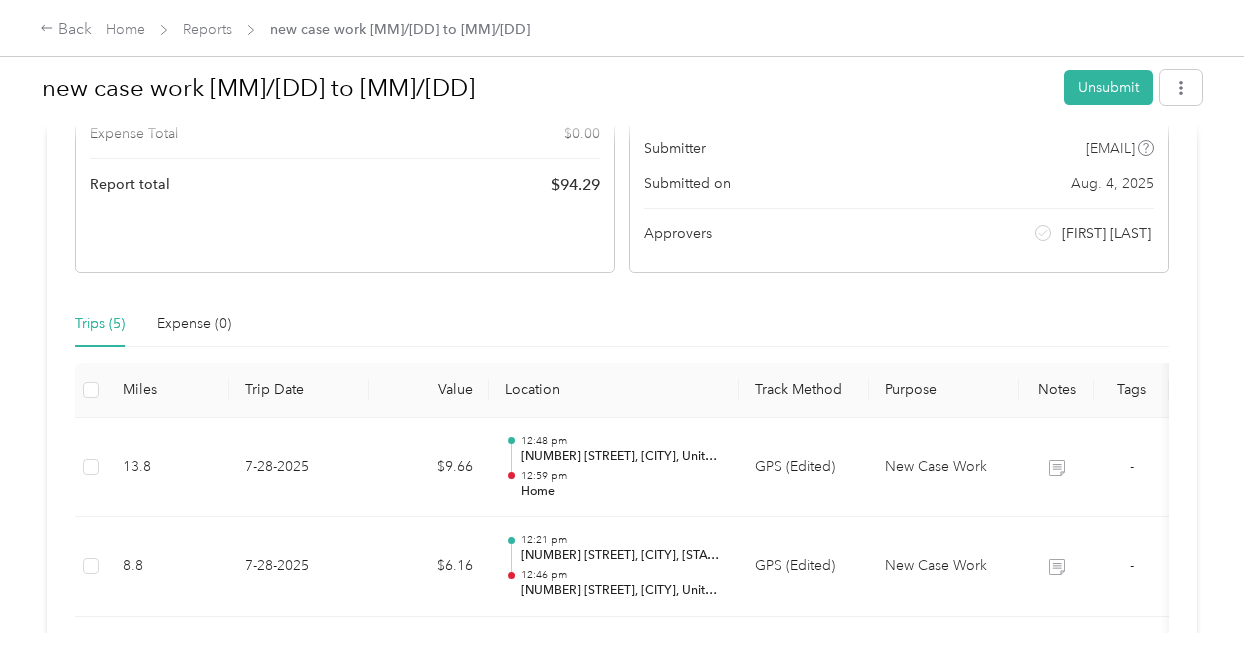 scroll, scrollTop: 0, scrollLeft: 0, axis: both 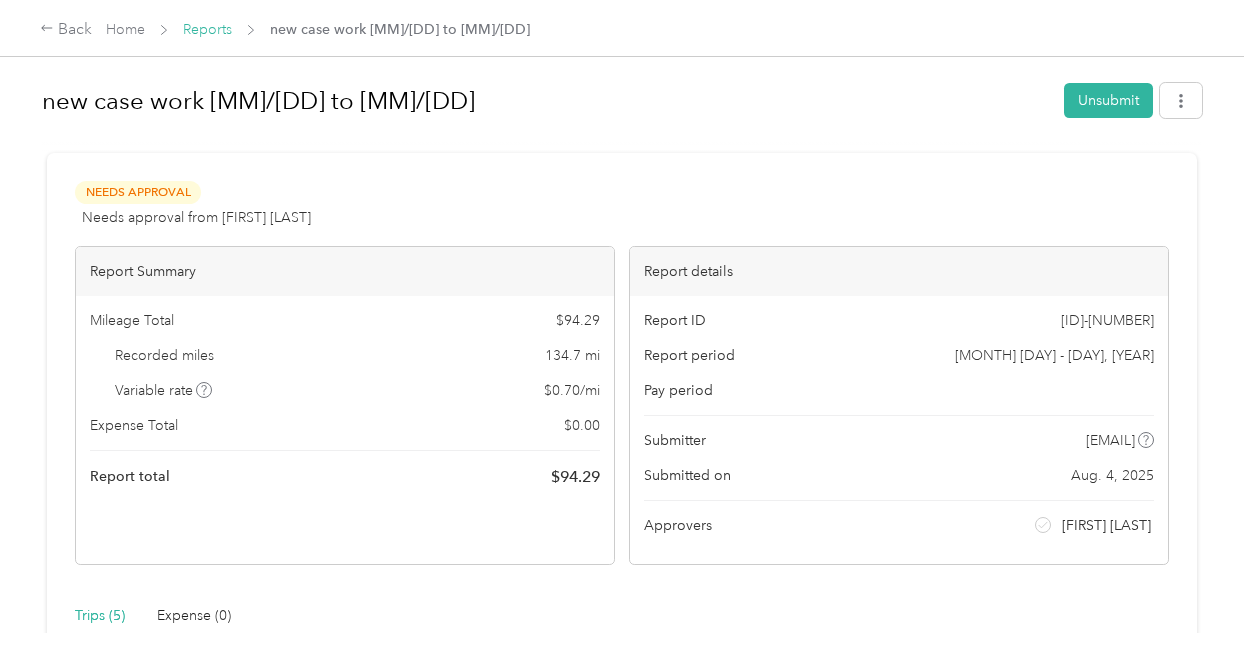click on "Reports" at bounding box center [207, 29] 